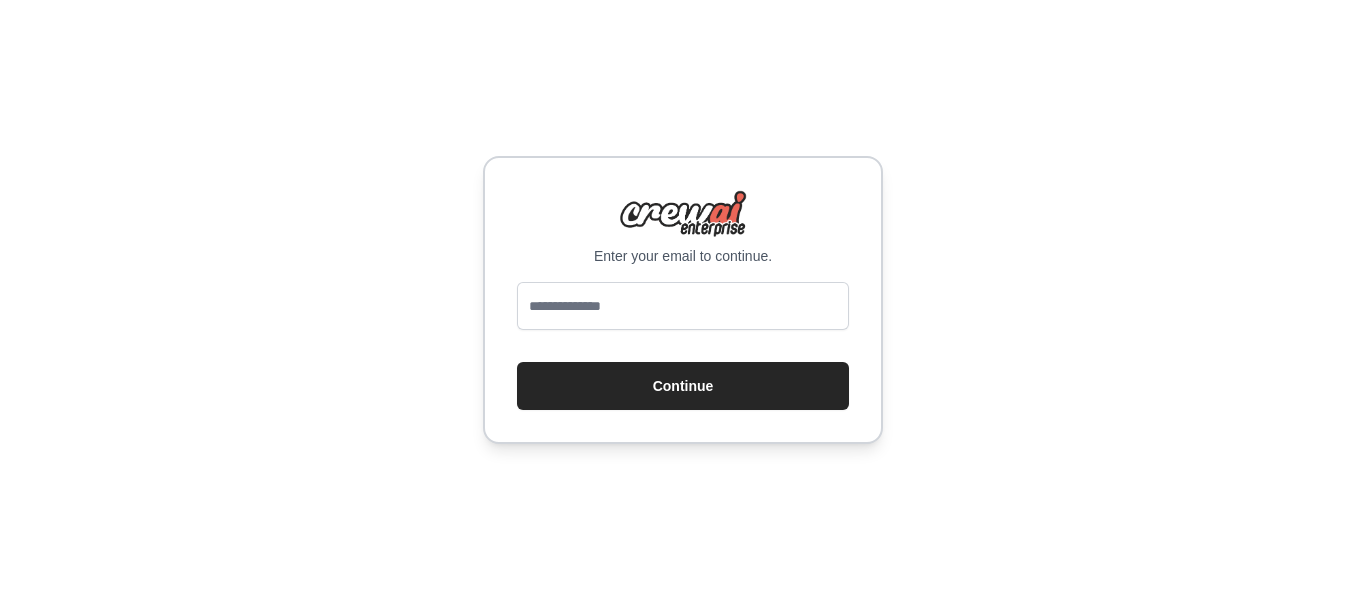 scroll, scrollTop: 0, scrollLeft: 0, axis: both 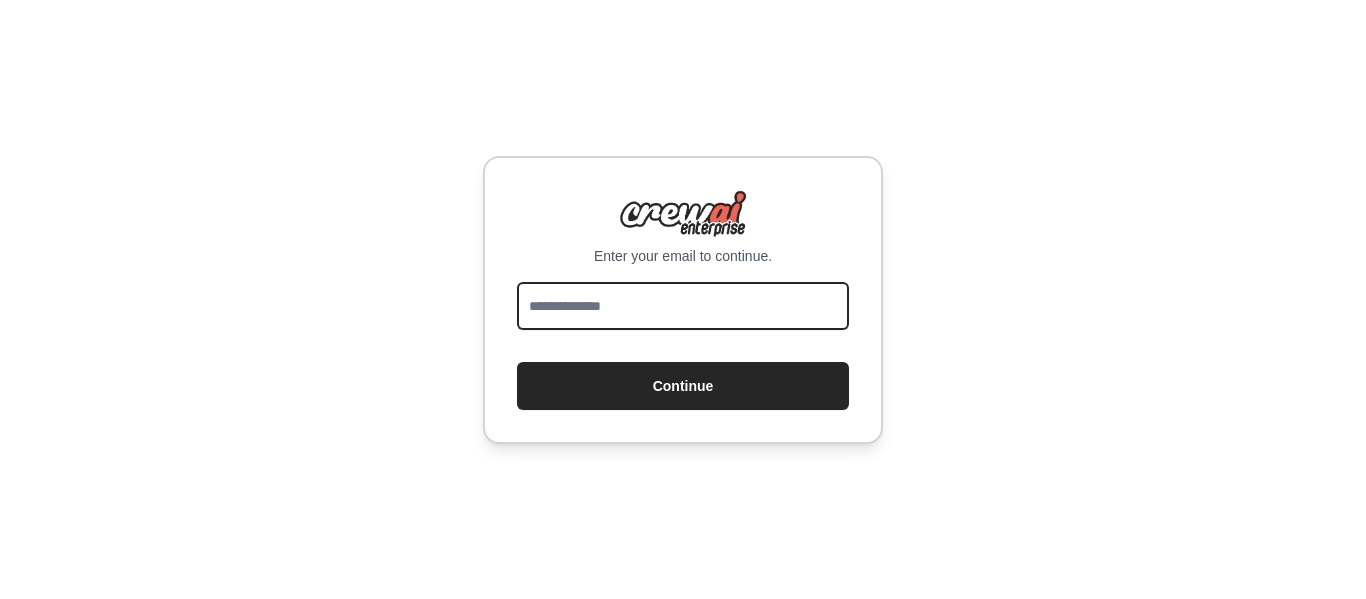 click at bounding box center [683, 306] 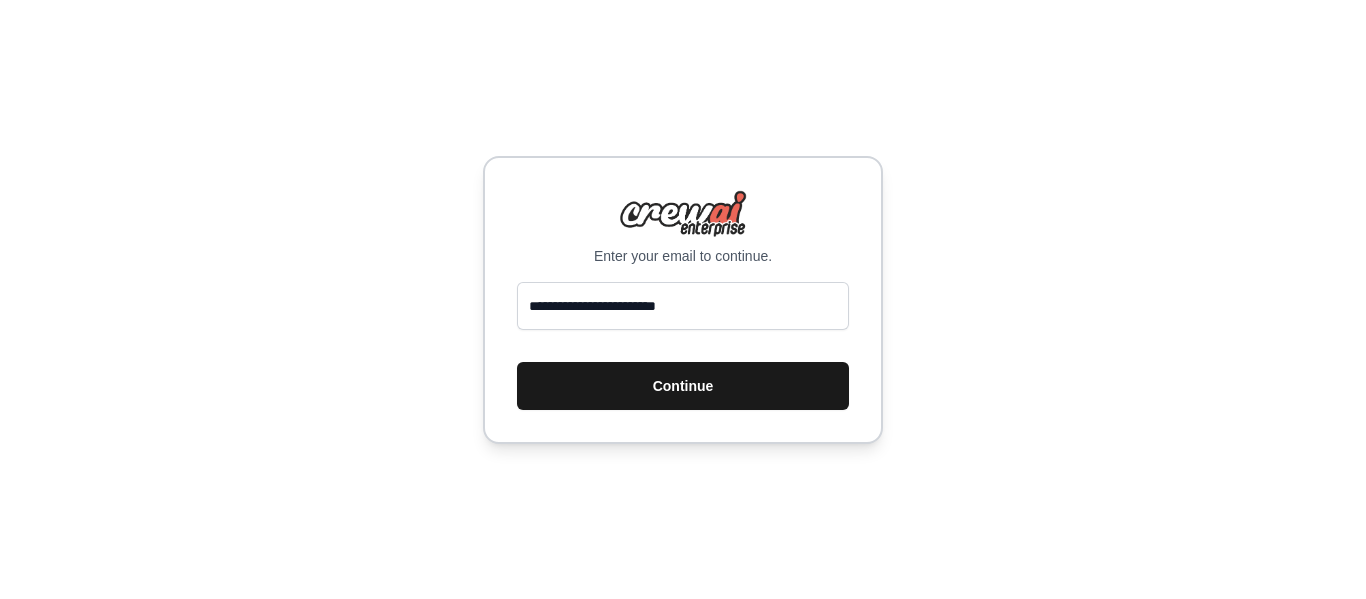 click on "Continue" at bounding box center [683, 386] 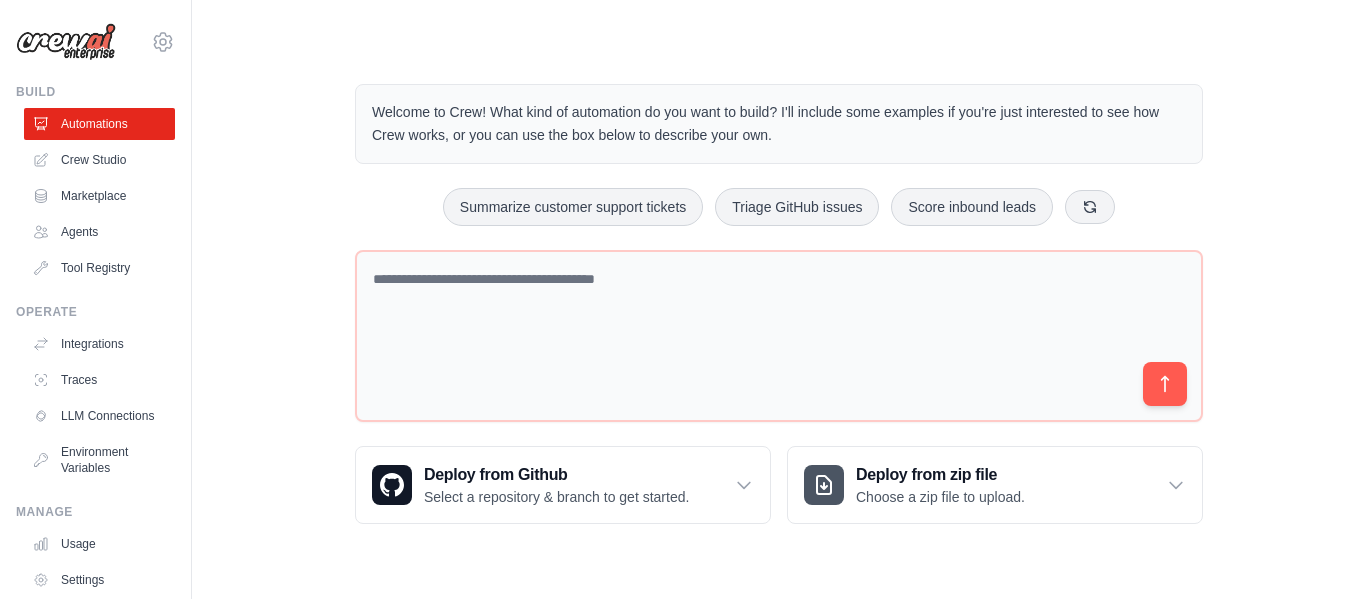 scroll, scrollTop: 0, scrollLeft: 0, axis: both 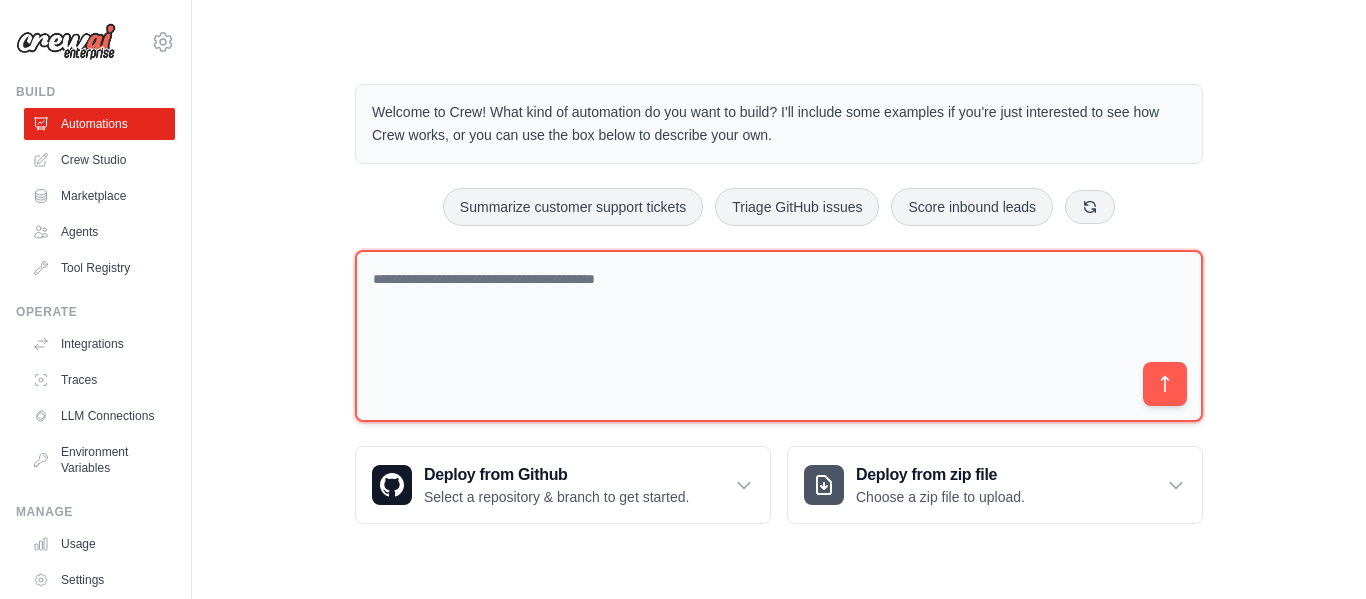 click at bounding box center [779, 336] 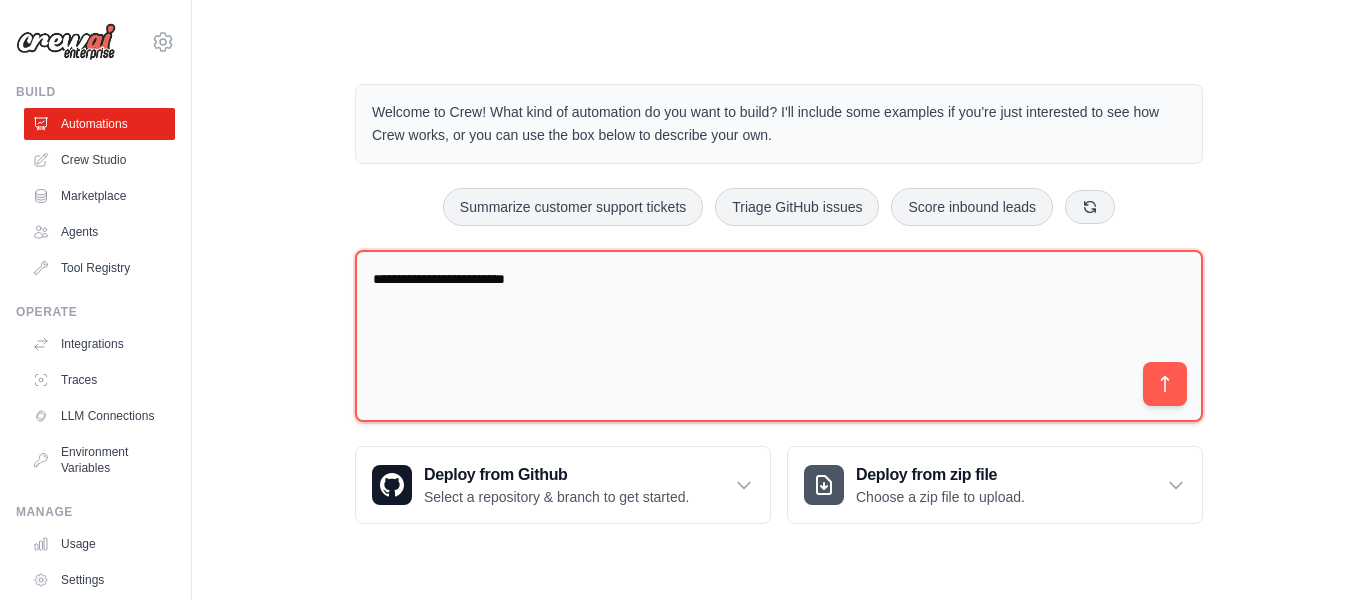 type on "**********" 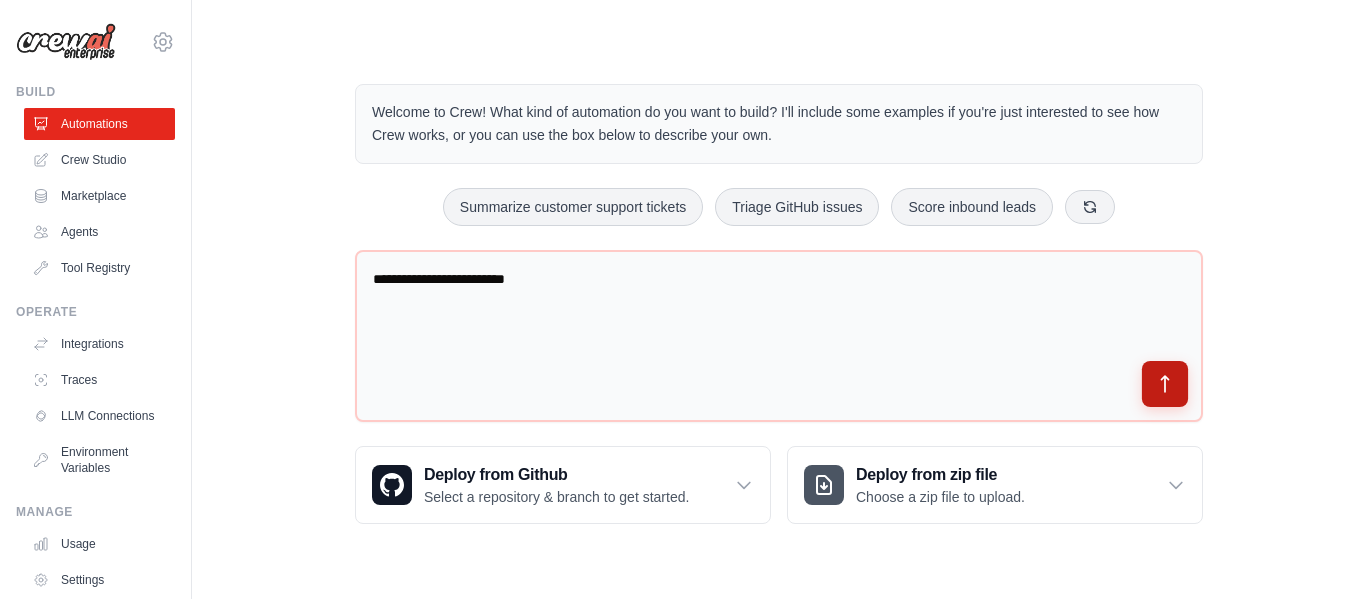 click 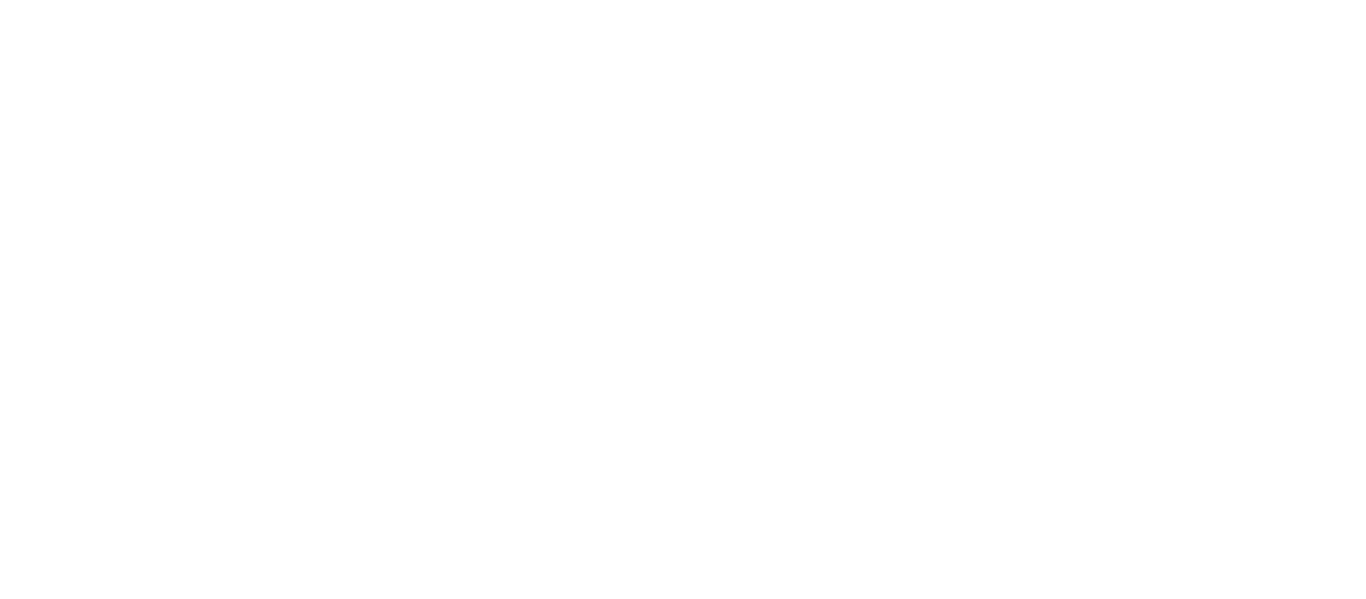 scroll, scrollTop: 0, scrollLeft: 0, axis: both 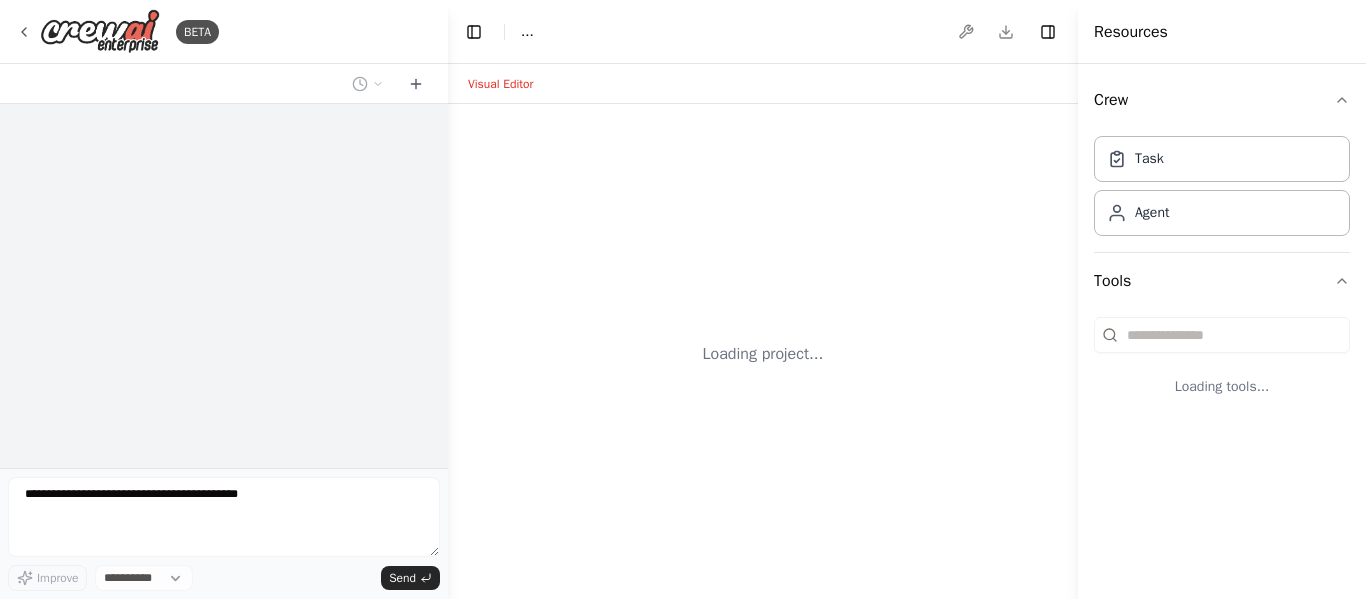 select on "****" 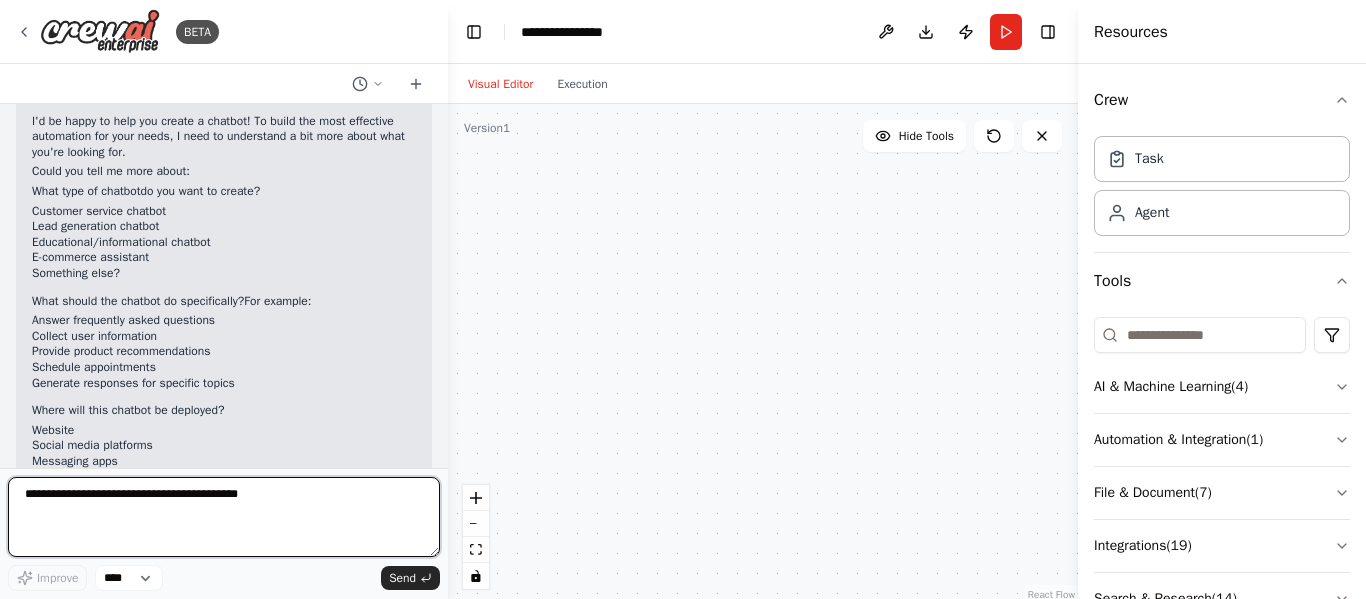 scroll, scrollTop: 123, scrollLeft: 0, axis: vertical 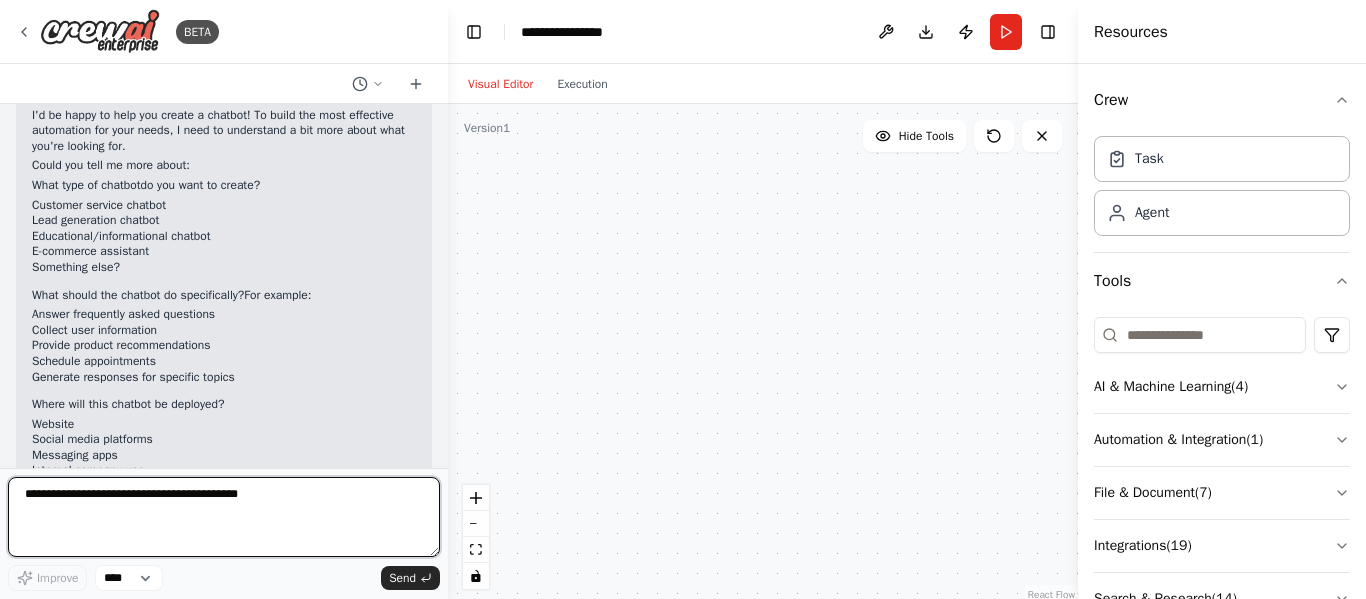 click at bounding box center [224, 517] 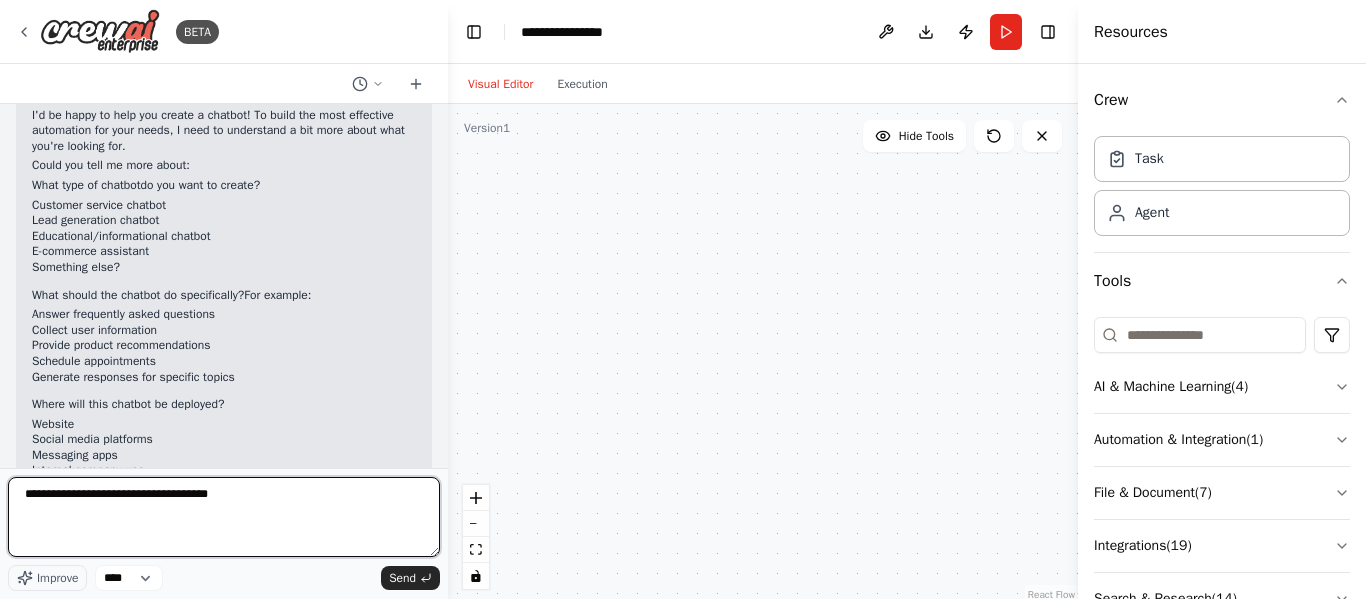 type on "**********" 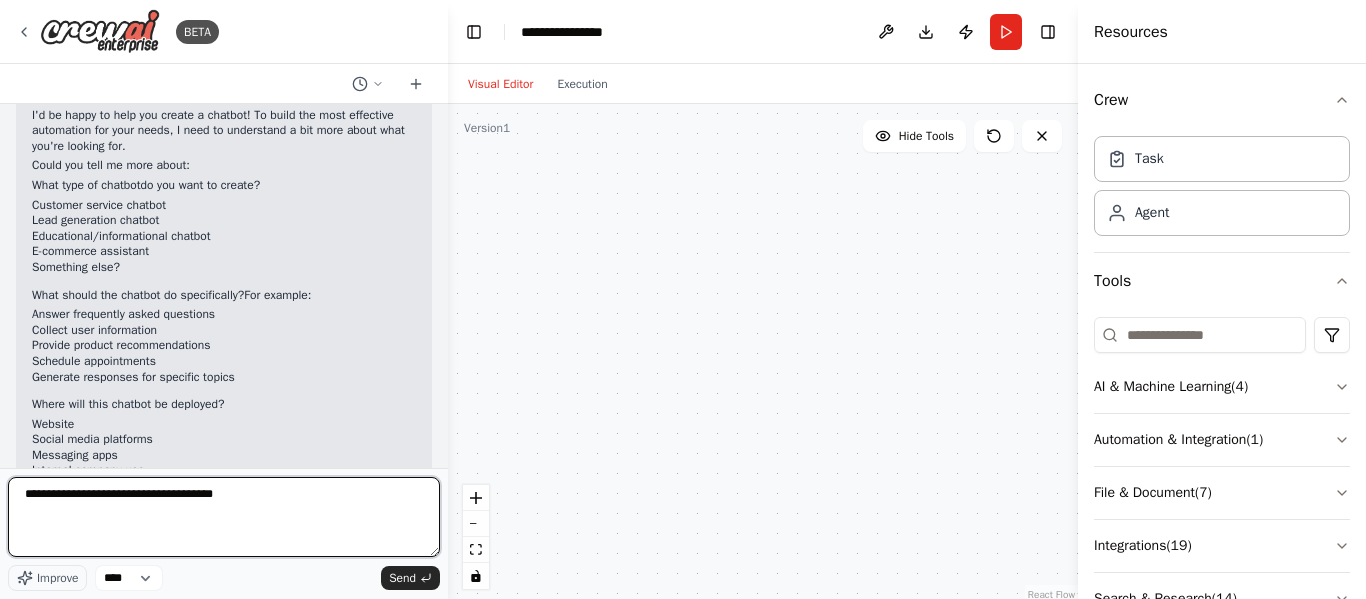 type 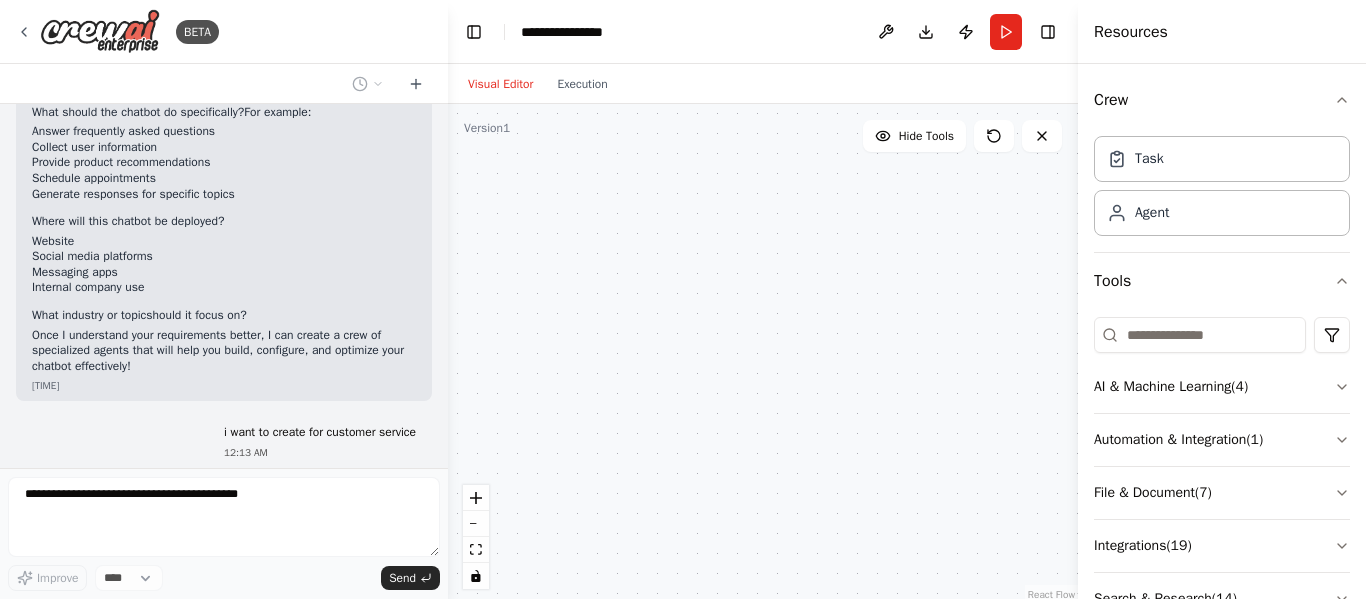 scroll, scrollTop: 374, scrollLeft: 0, axis: vertical 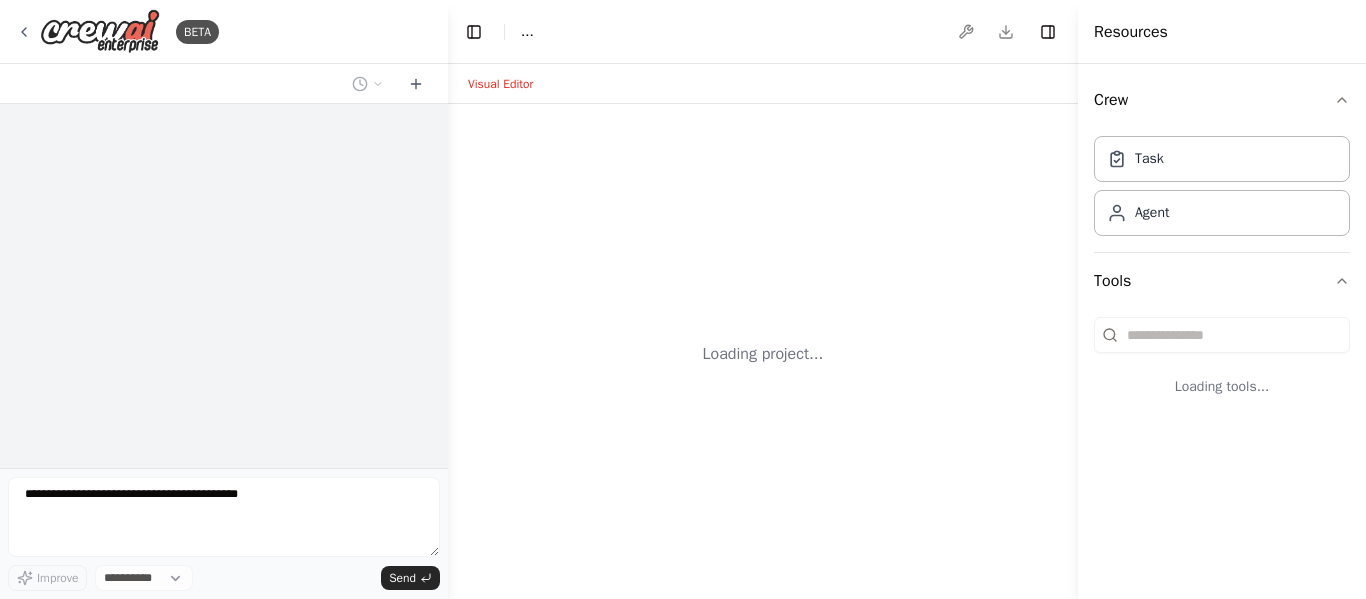 select on "****" 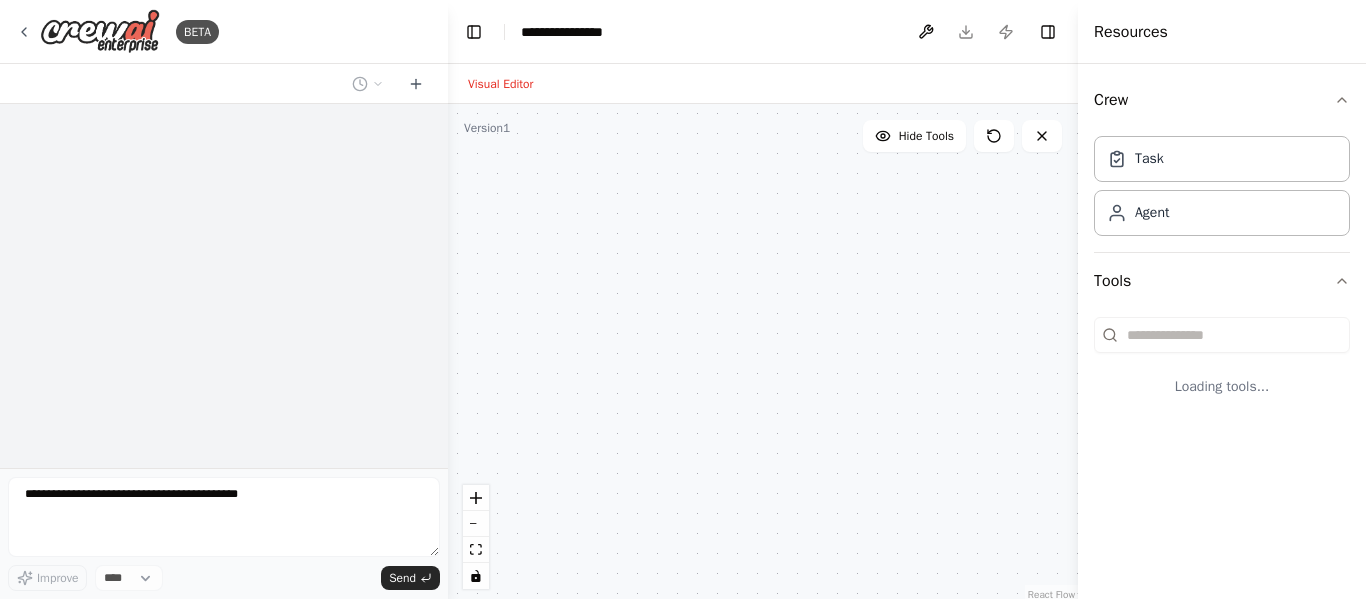 scroll, scrollTop: 0, scrollLeft: 0, axis: both 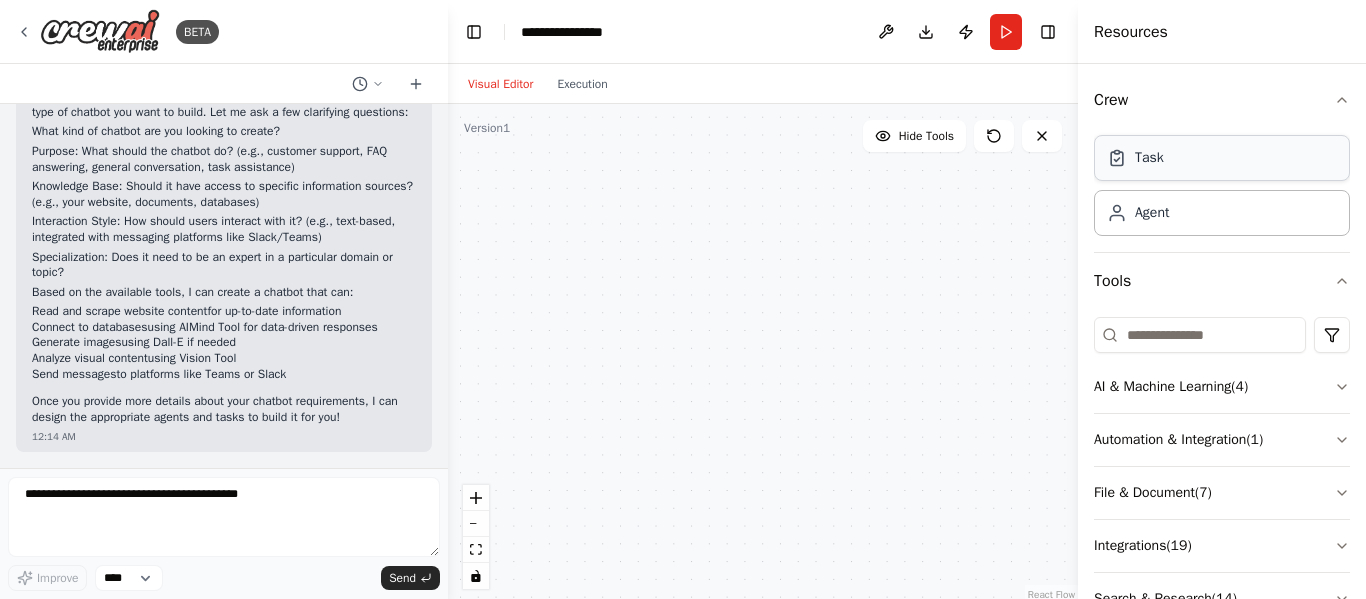 click on "Task" at bounding box center [1222, 158] 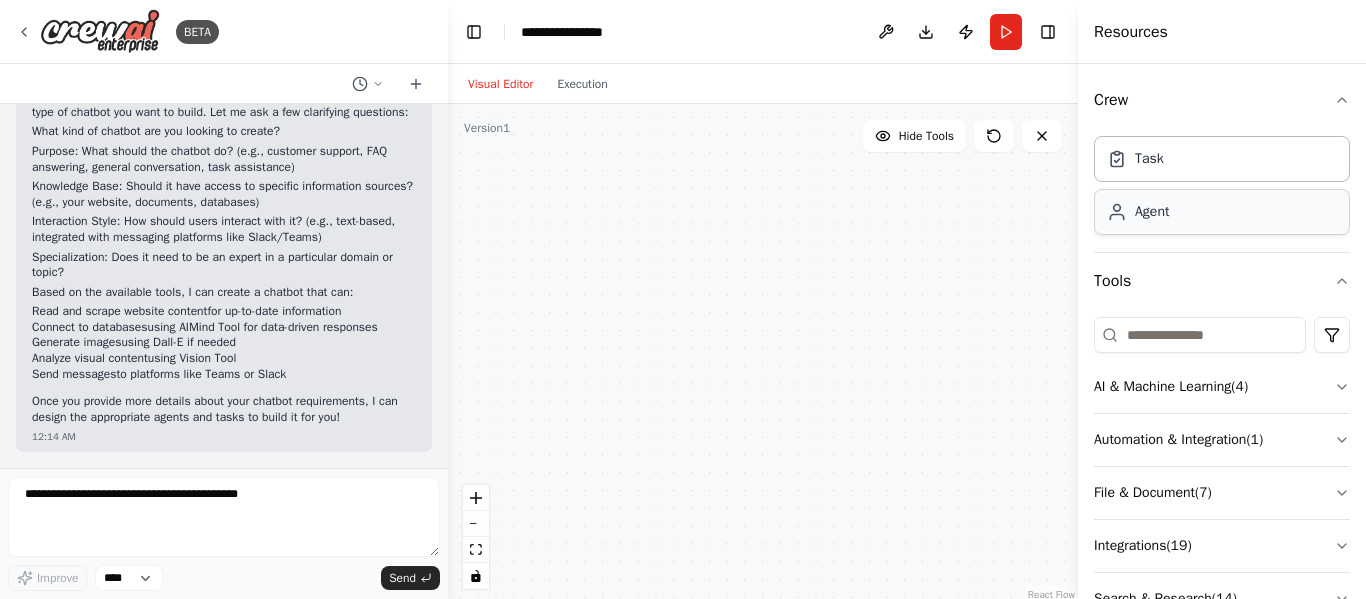 click on "Agent" at bounding box center [1222, 212] 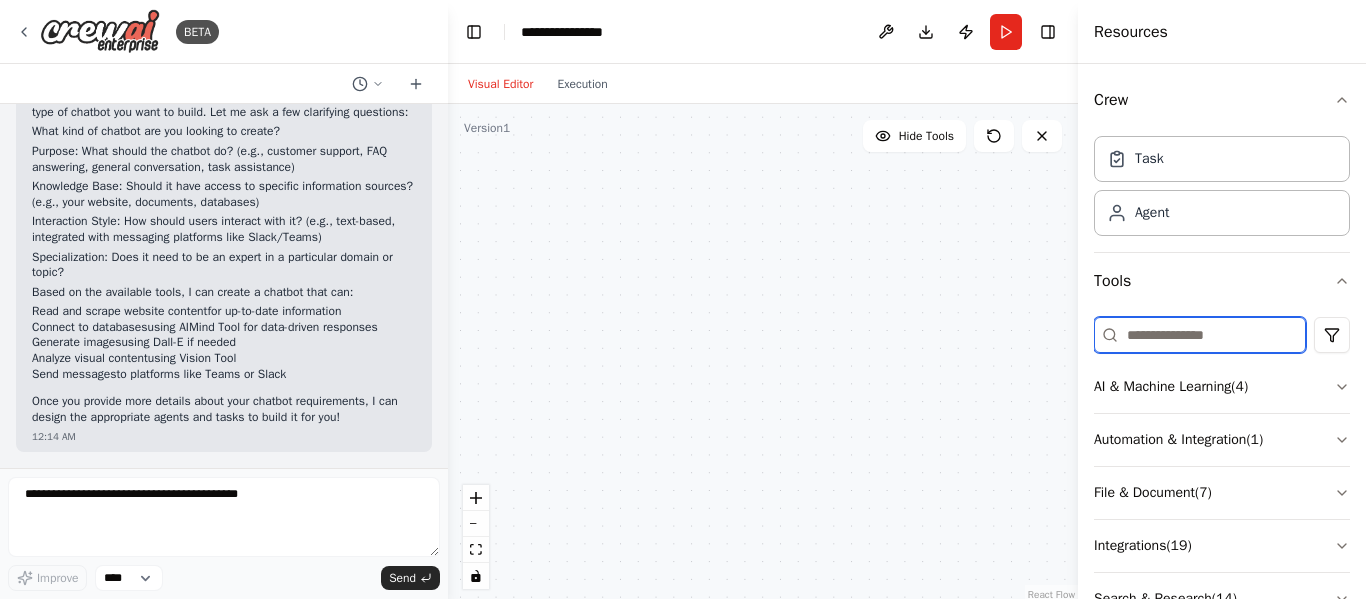 click at bounding box center [1200, 335] 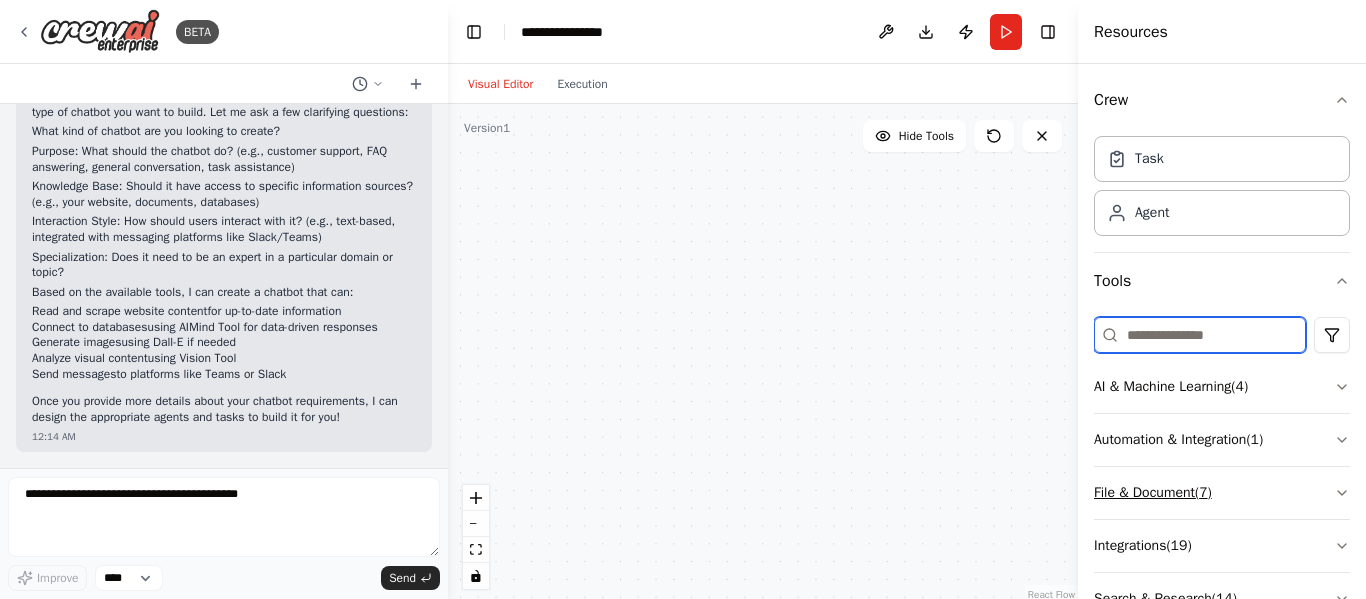 scroll, scrollTop: 112, scrollLeft: 0, axis: vertical 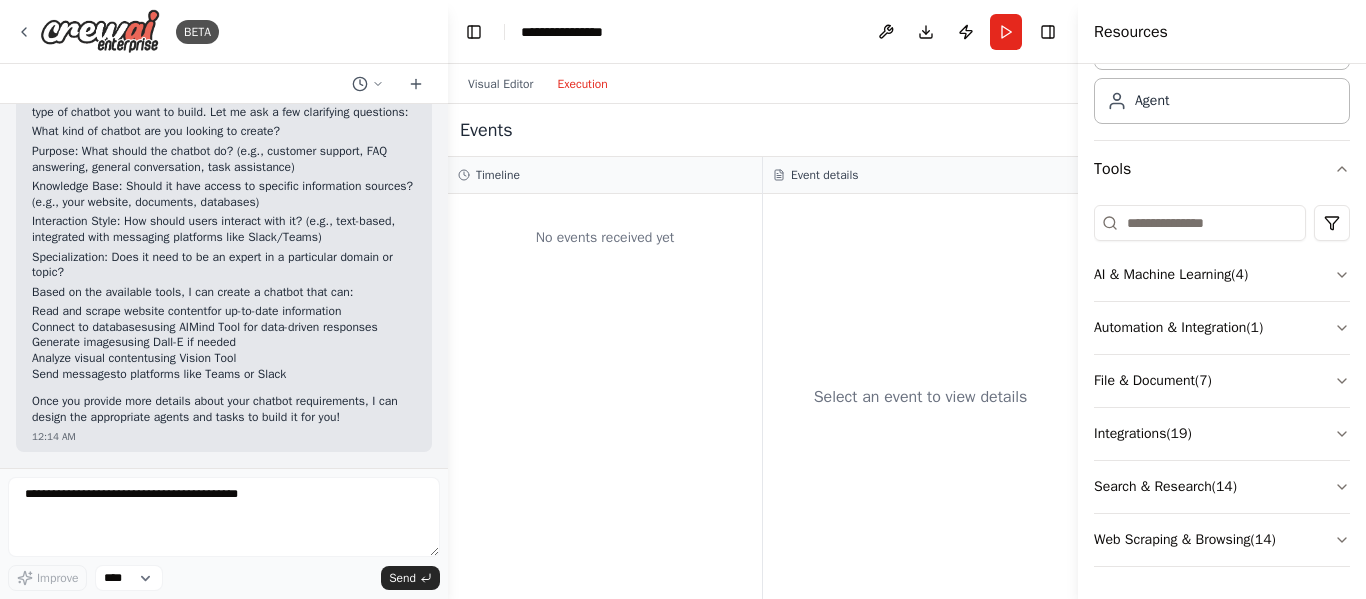 click on "Execution" at bounding box center [582, 84] 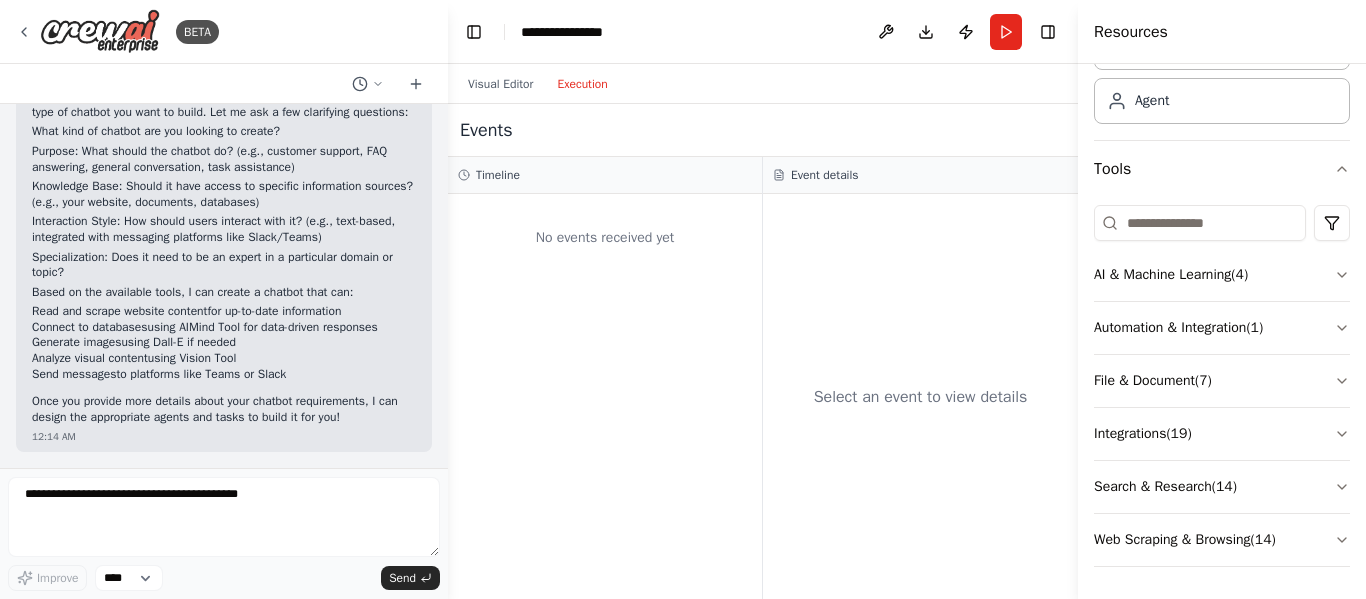 click on "Execution" at bounding box center (582, 84) 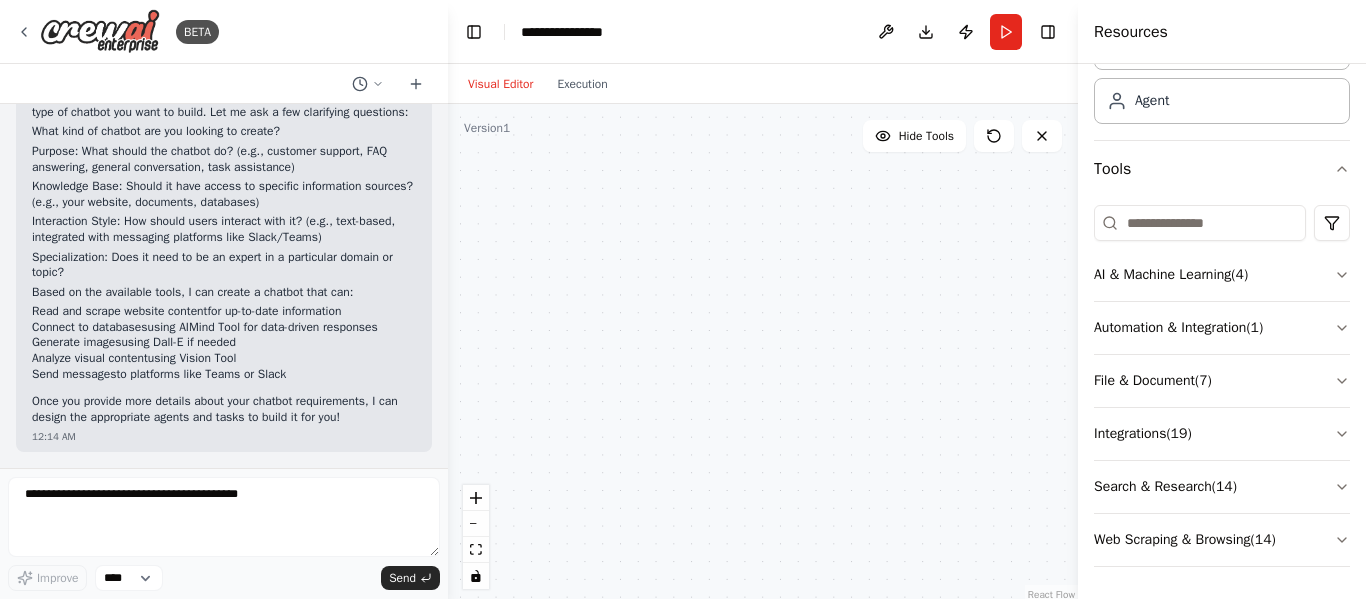 click on "Visual Editor" at bounding box center [500, 84] 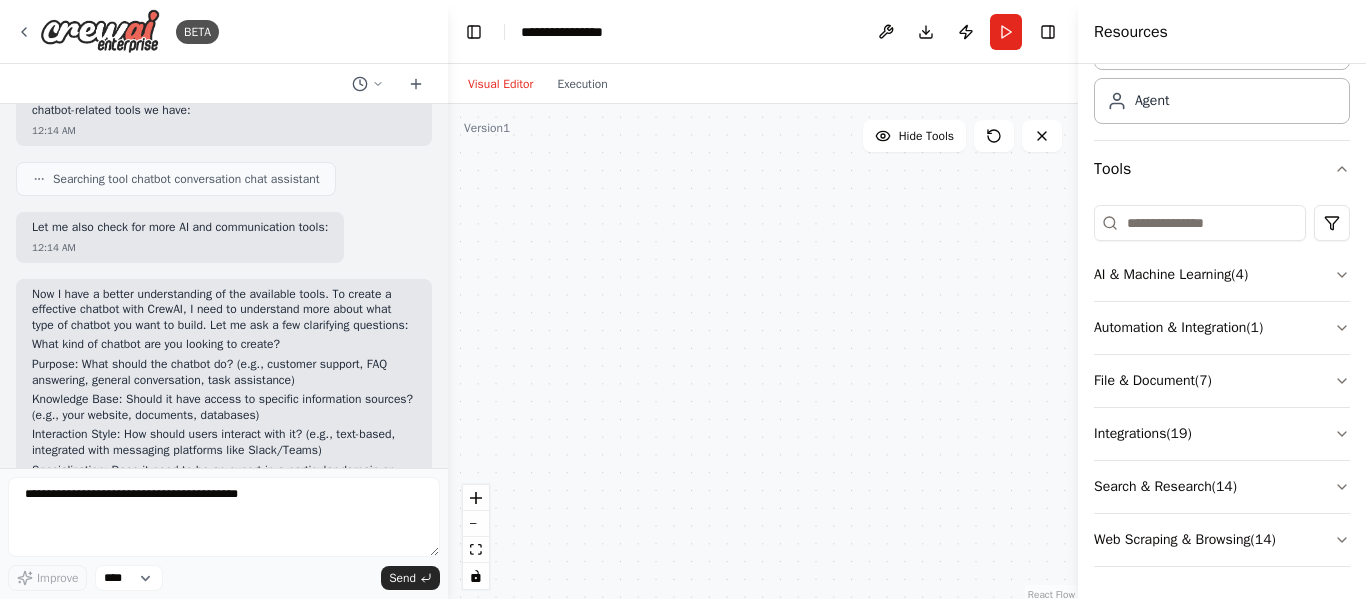 scroll, scrollTop: 504, scrollLeft: 0, axis: vertical 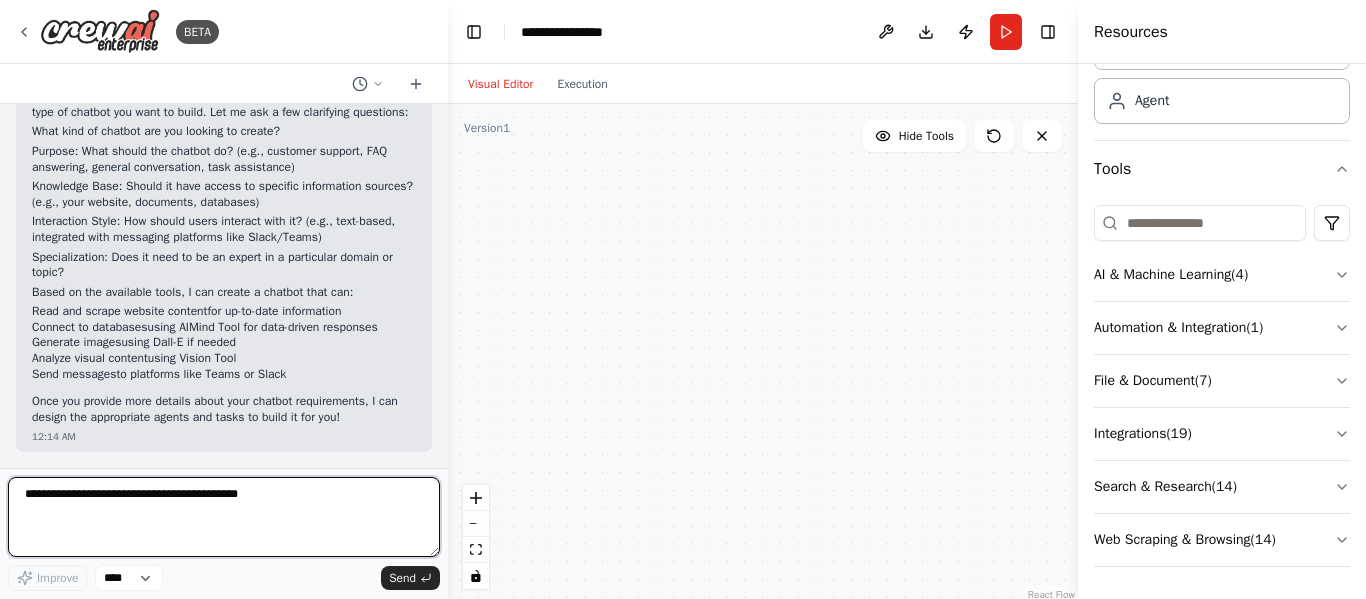 click at bounding box center [224, 517] 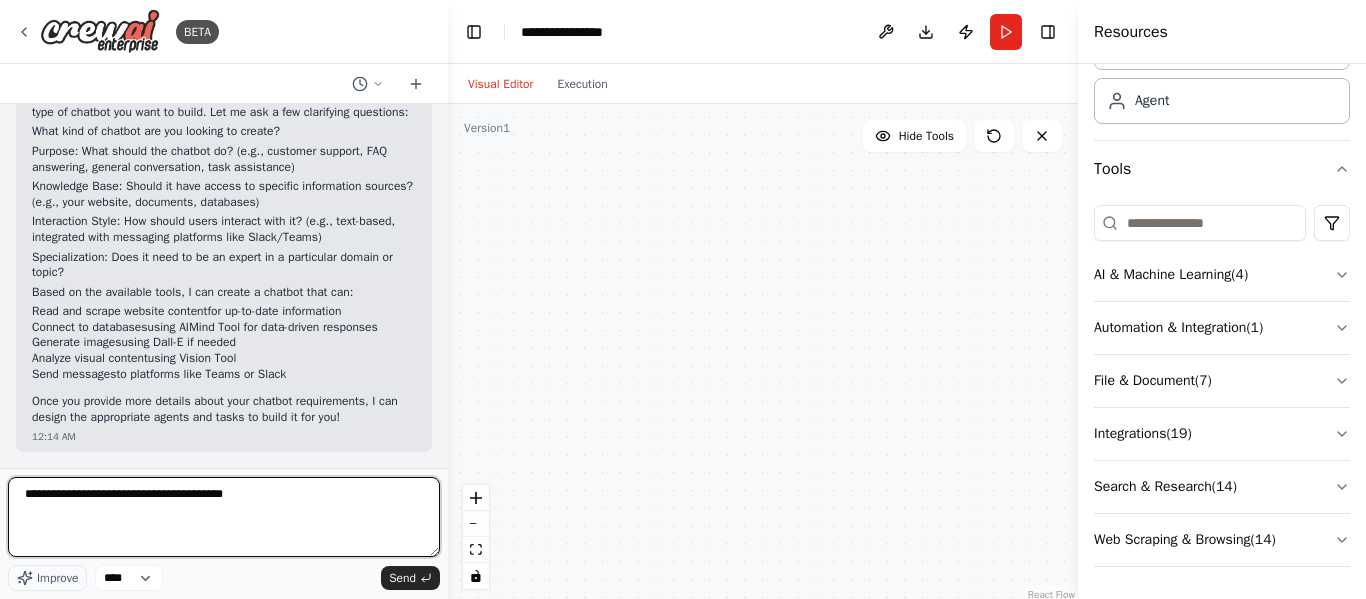 type on "**********" 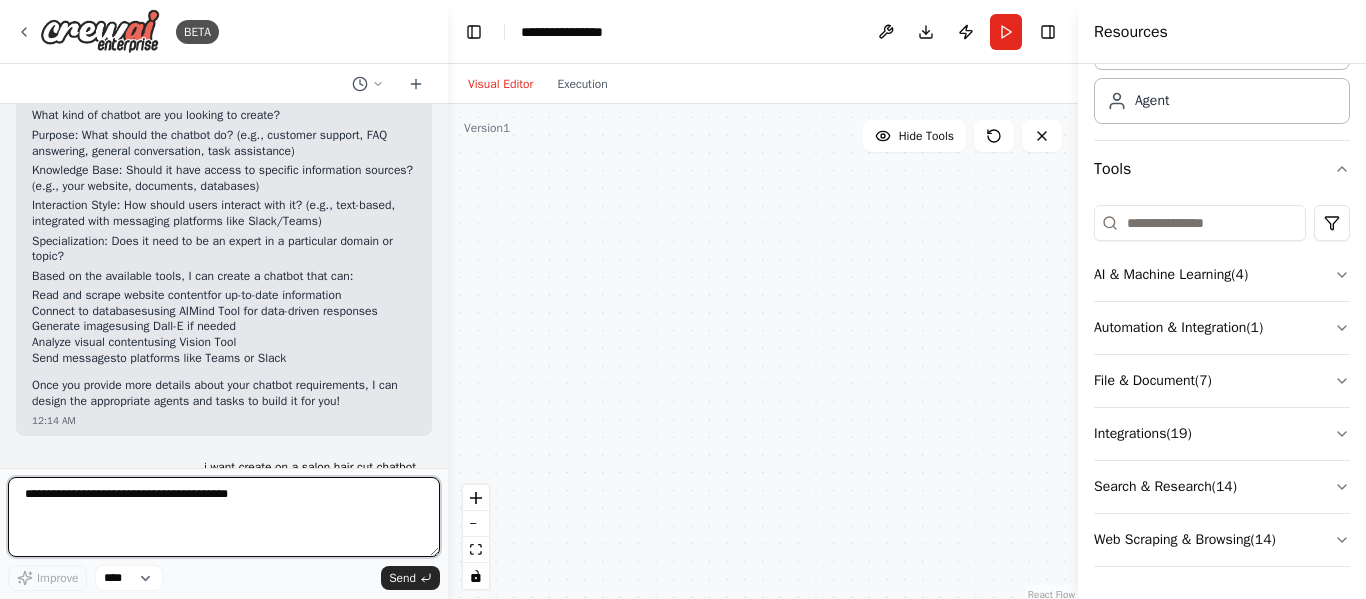 type 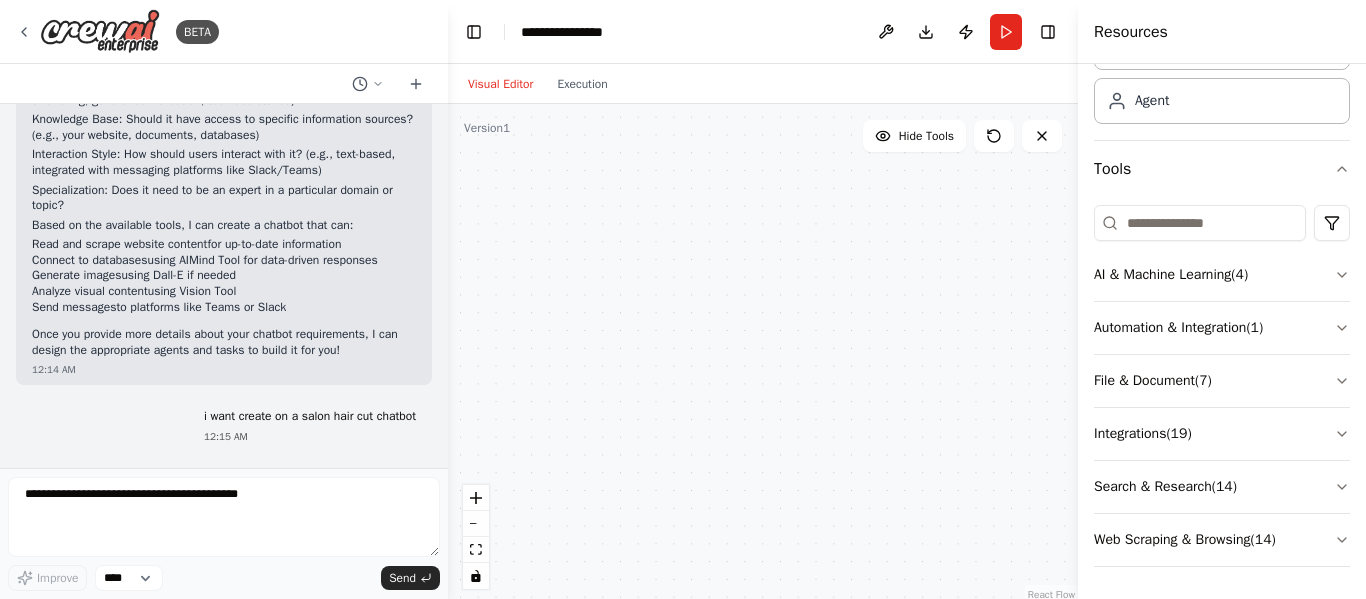 scroll, scrollTop: 623, scrollLeft: 0, axis: vertical 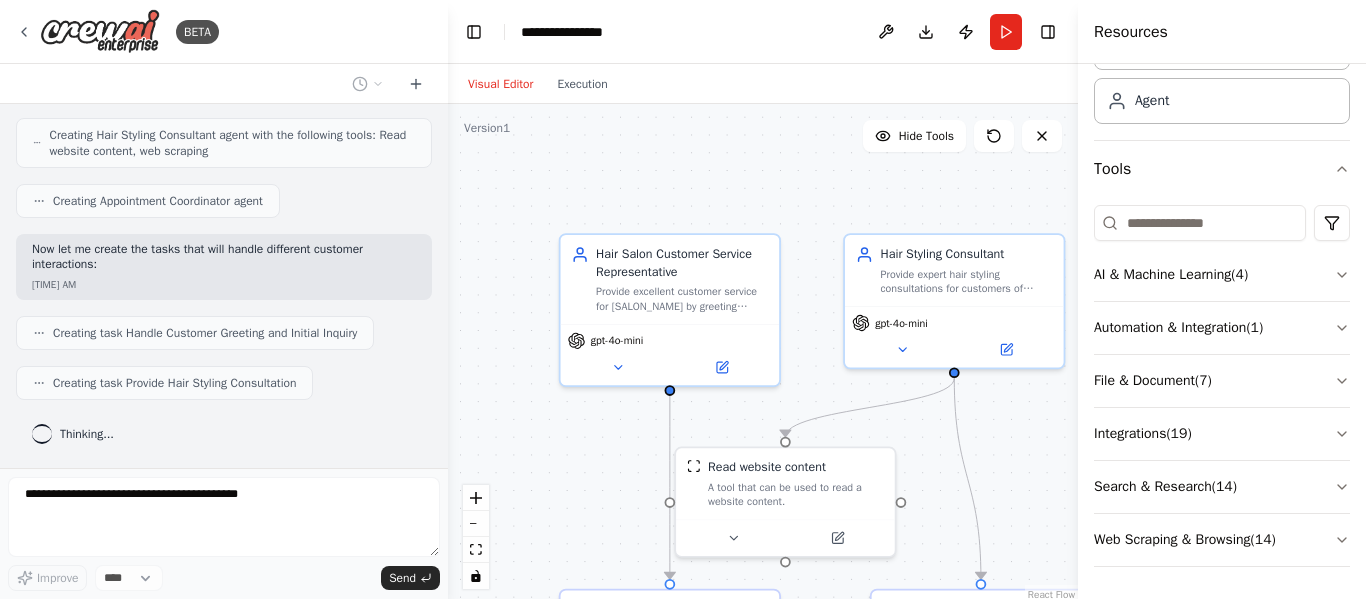 click on "Creating Appointment Coordinator agent" at bounding box center (158, 201) 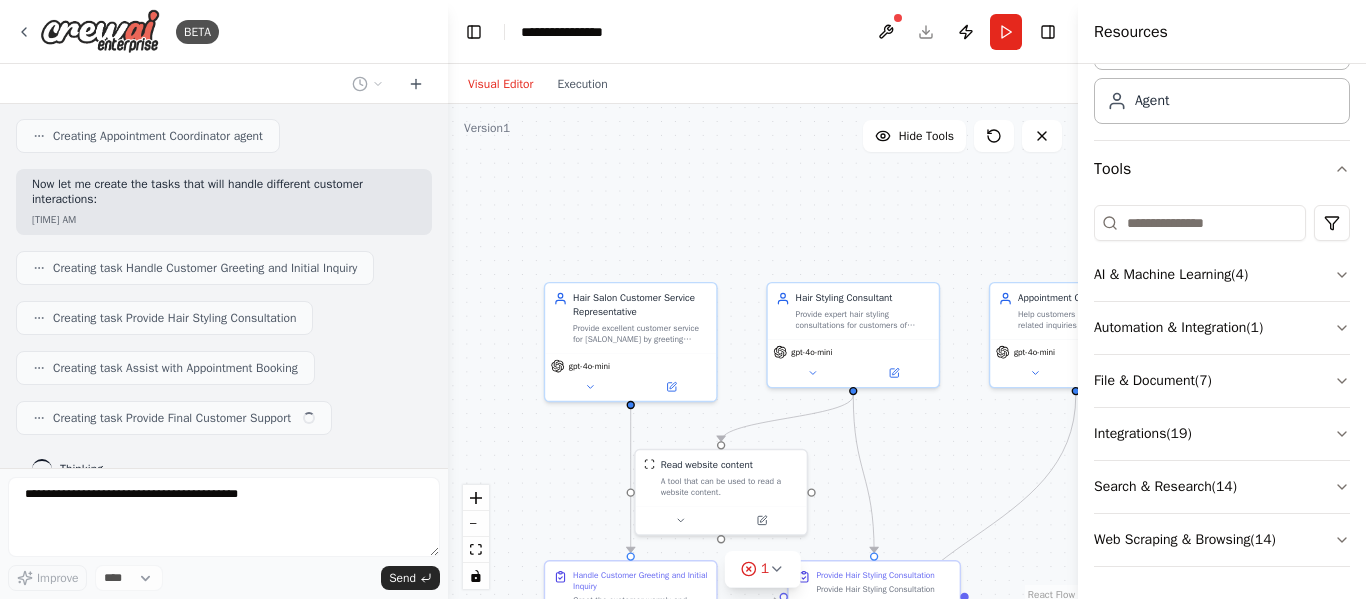 scroll, scrollTop: 1255, scrollLeft: 0, axis: vertical 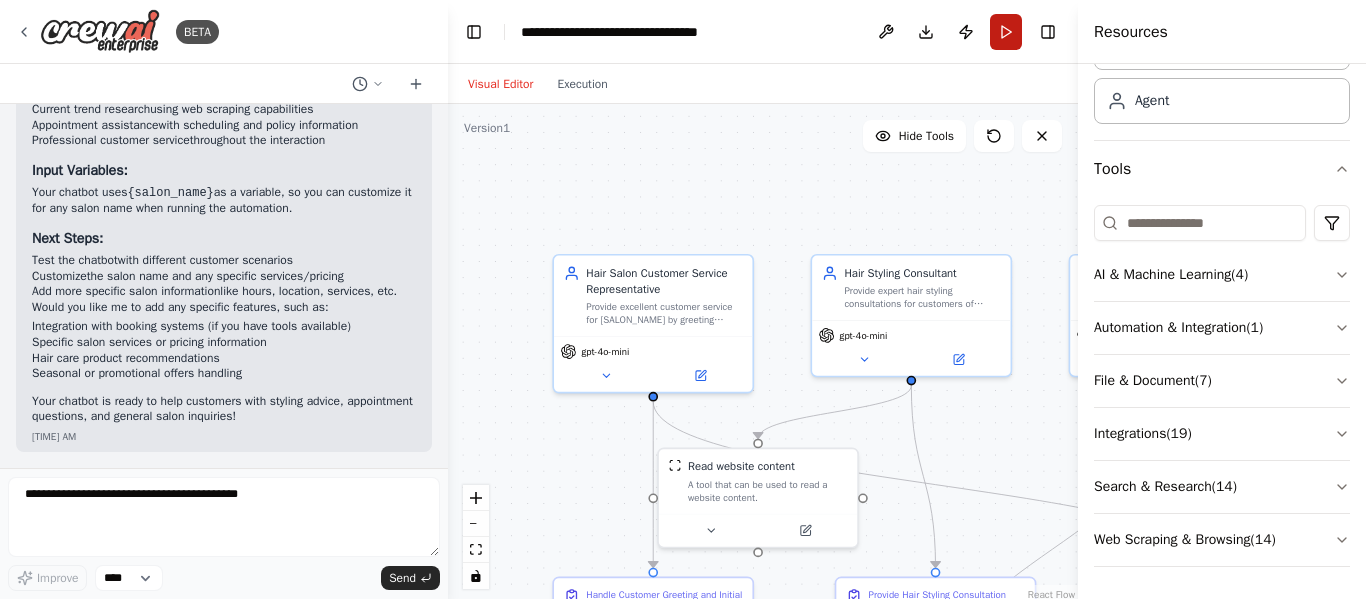 click on "Run" at bounding box center [1006, 32] 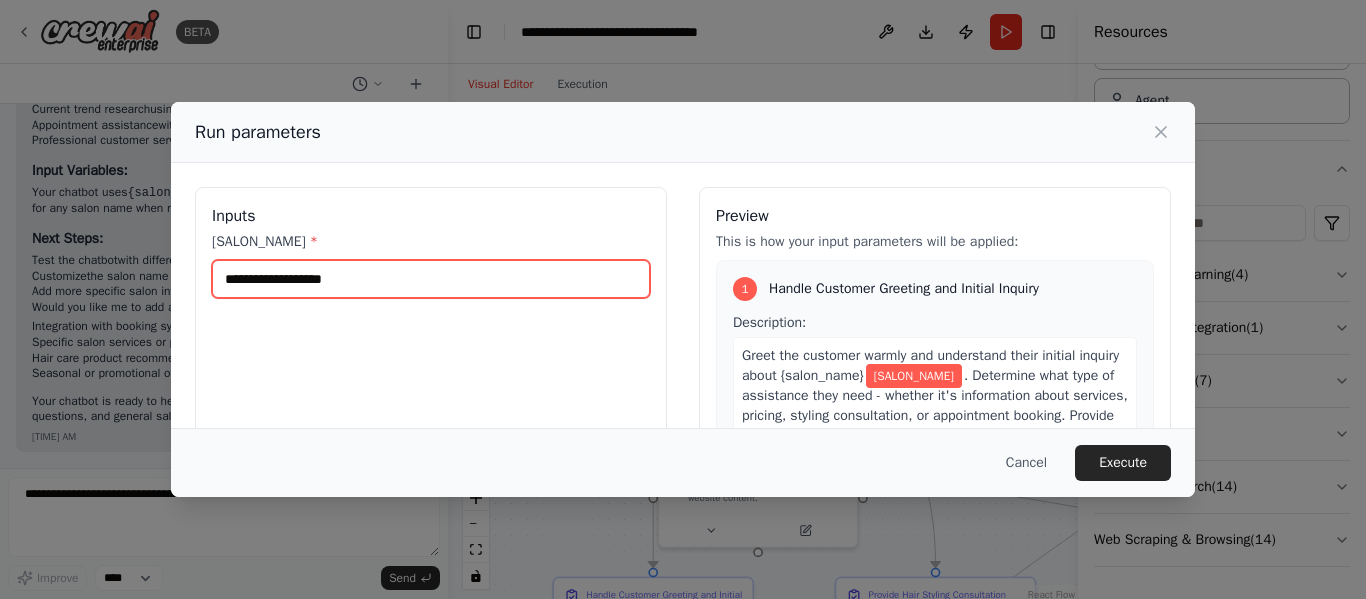 click on "salon_name *" at bounding box center (431, 279) 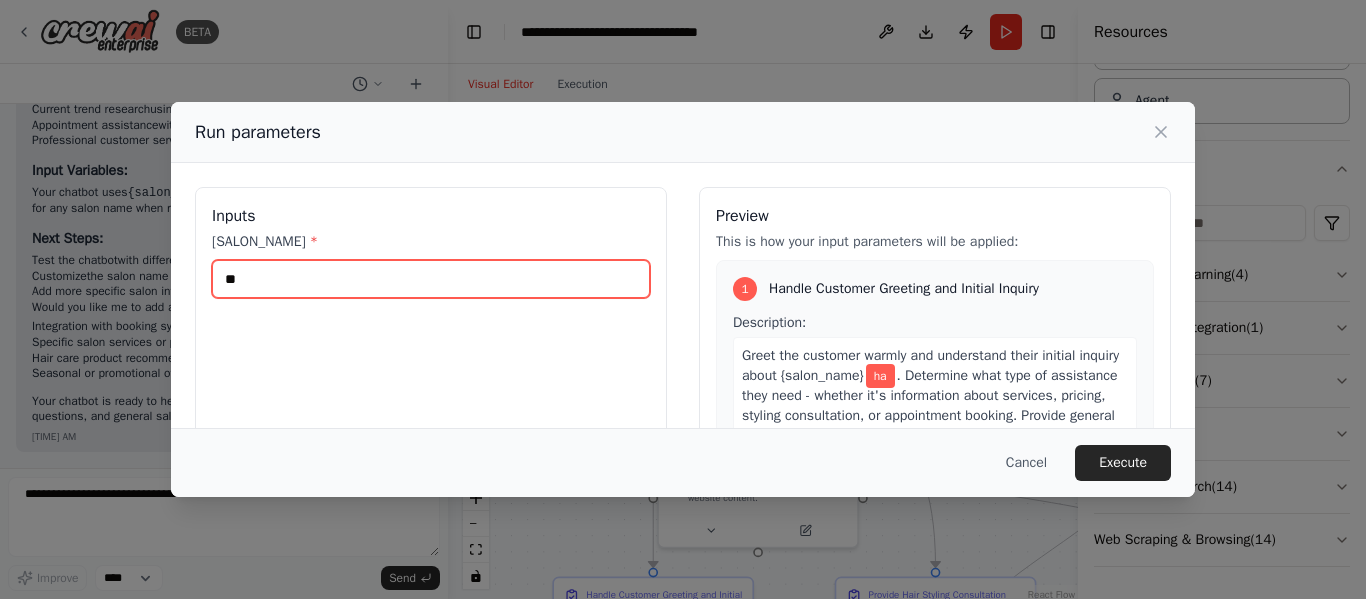 type on "*" 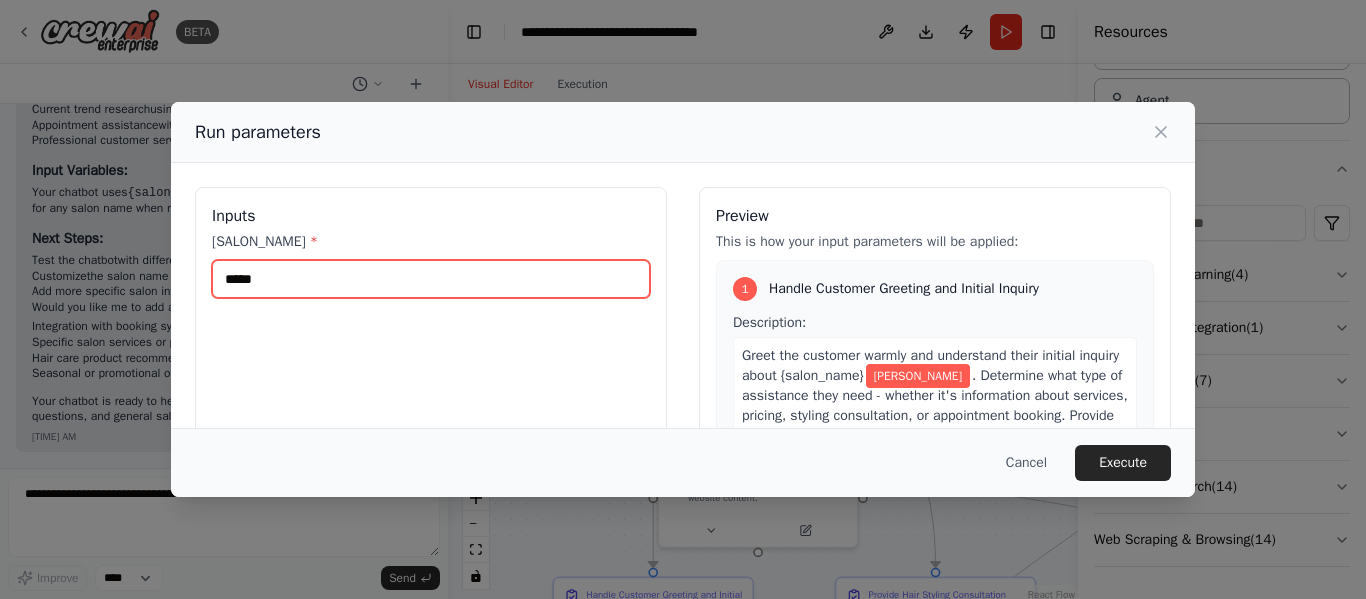 type on "*****" 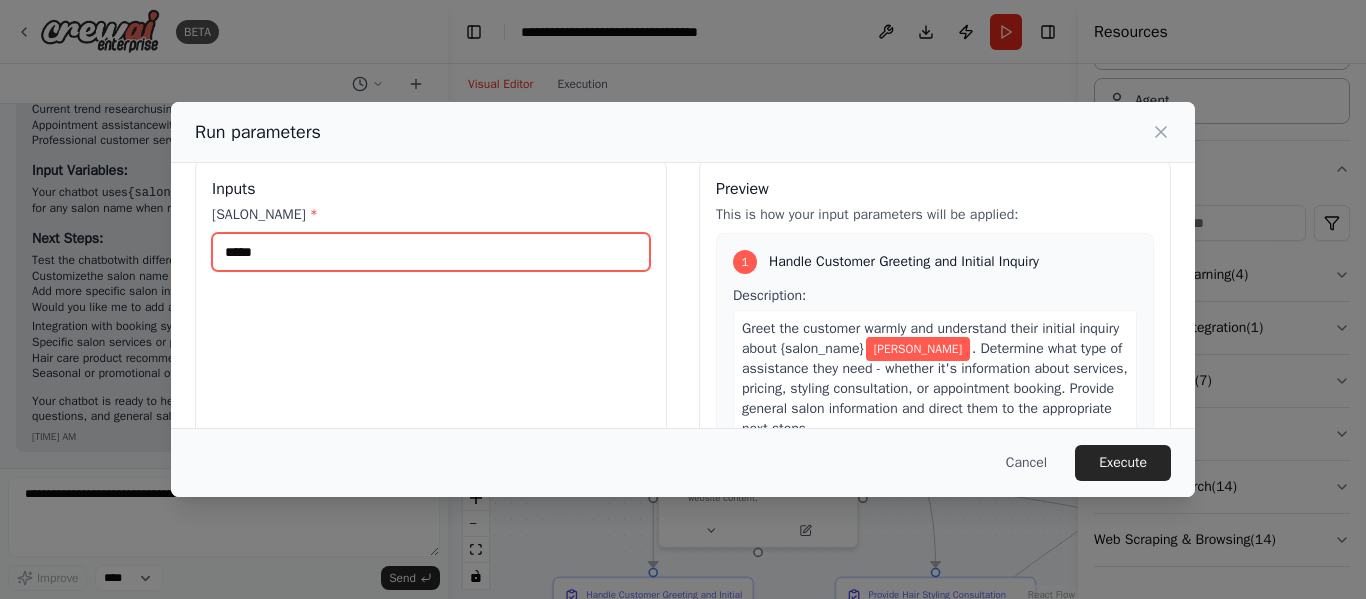 scroll, scrollTop: 20, scrollLeft: 0, axis: vertical 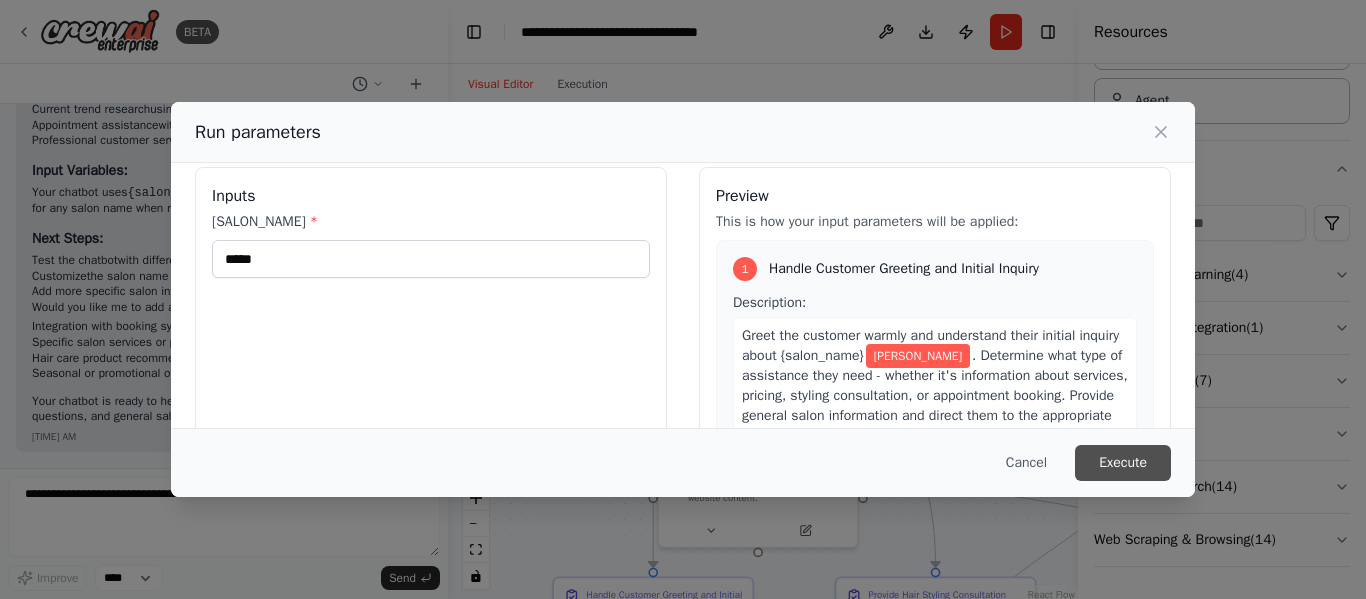 click on "Execute" at bounding box center [1123, 463] 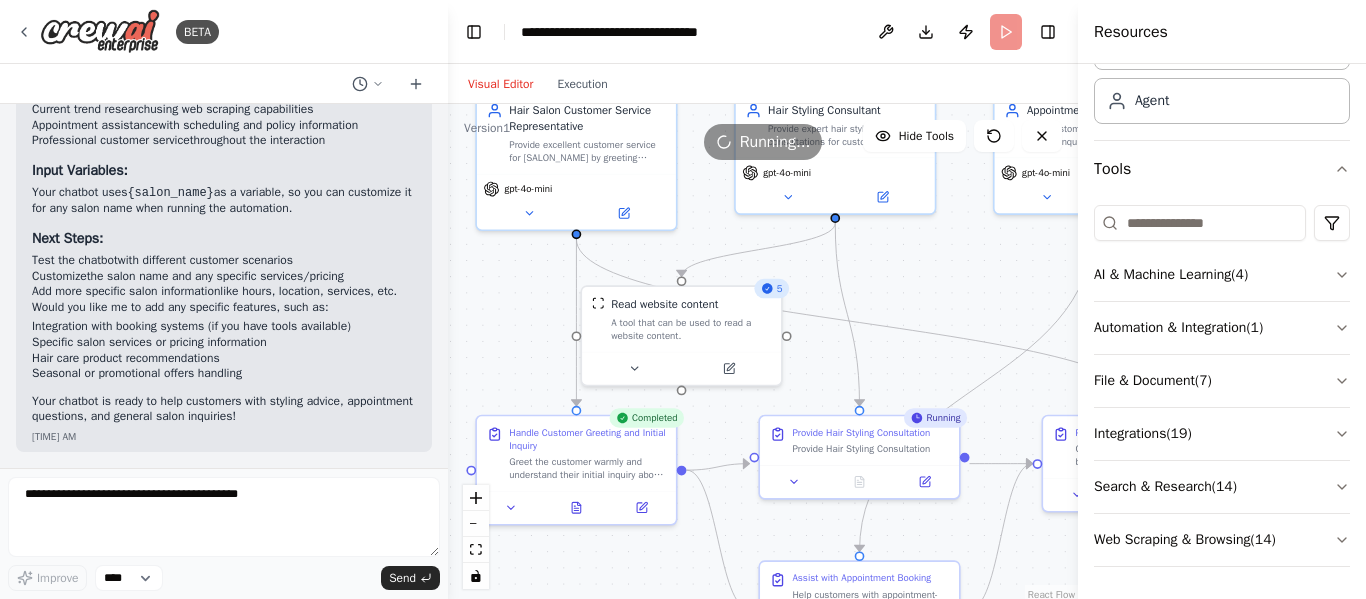 drag, startPoint x: 539, startPoint y: 229, endPoint x: 463, endPoint y: 67, distance: 178.94133 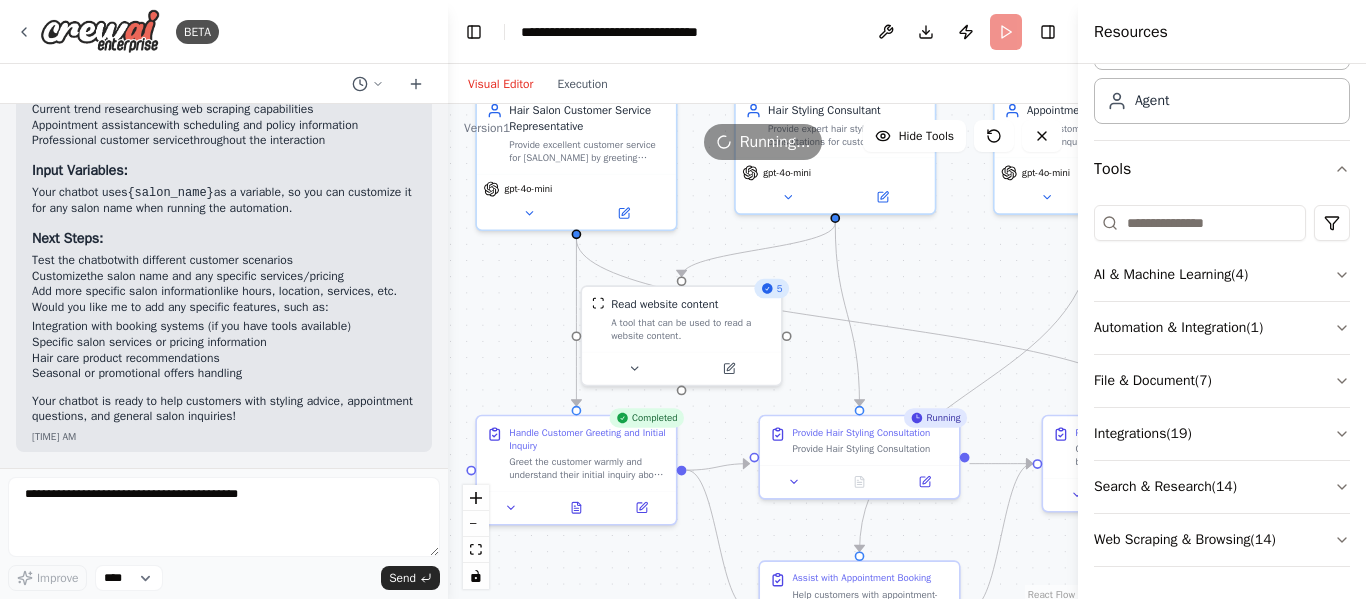 click on "Visual Editor Execution Version  1 Hide Tools
.deletable-edge-delete-btn {
width: 20px;
height: 20px;
border: 0px solid #ffffff;
color: #6b7280;
background-color: #f8fafc;
cursor: pointer;
border-radius: 50%;
font-size: 12px;
padding: 3px;
display: flex;
align-items: center;
justify-content: center;
transition: all 0.2s cubic-bezier(0.4, 0, 0.2, 1);
box-shadow: 0 2px 4px rgba(0, 0, 0, 0.1);
}
.deletable-edge-delete-btn:hover {
background-color: #ef4444;
color: #ffffff;
border-color: #dc2626;
transform: scale(1.1);
box-shadow: 0 4px 12px rgba(239, 68, 68, 0.4);
}
.deletable-edge-delete-btn:active {
transform: scale(0.95);
box-shadow: 0 2px 4px rgba(239, 68, 68, 0.3);
}
gpt-4o-mini Busy 5   1" at bounding box center [763, 331] 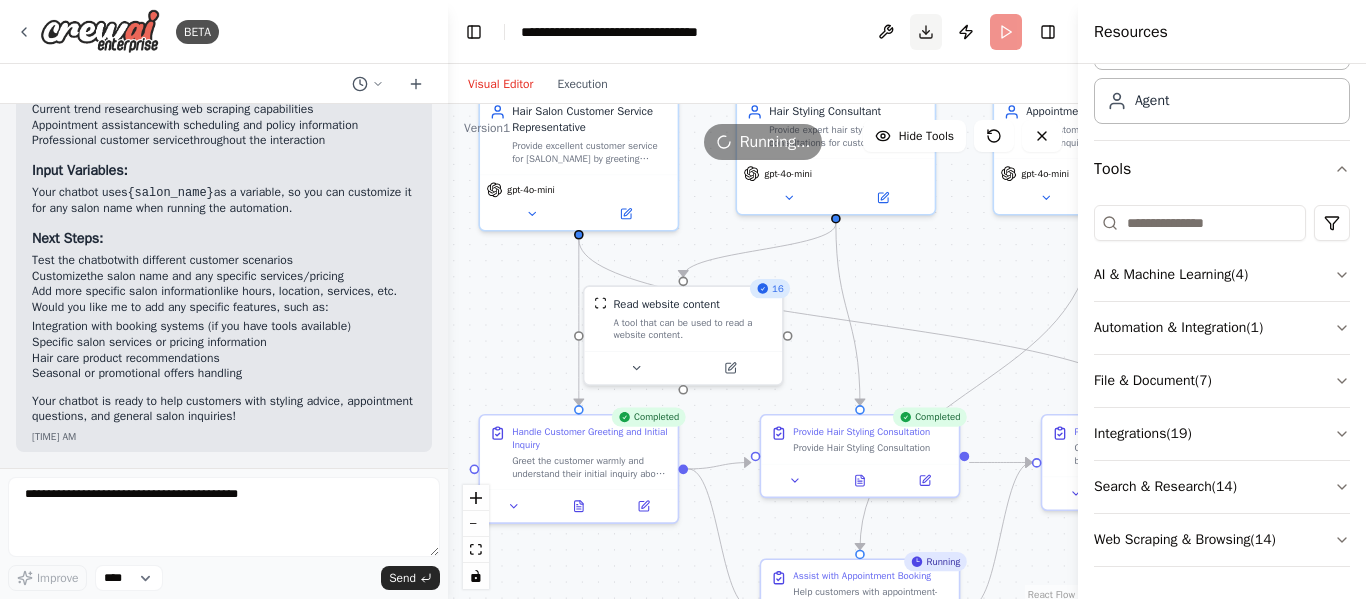 click on "Download" at bounding box center [926, 32] 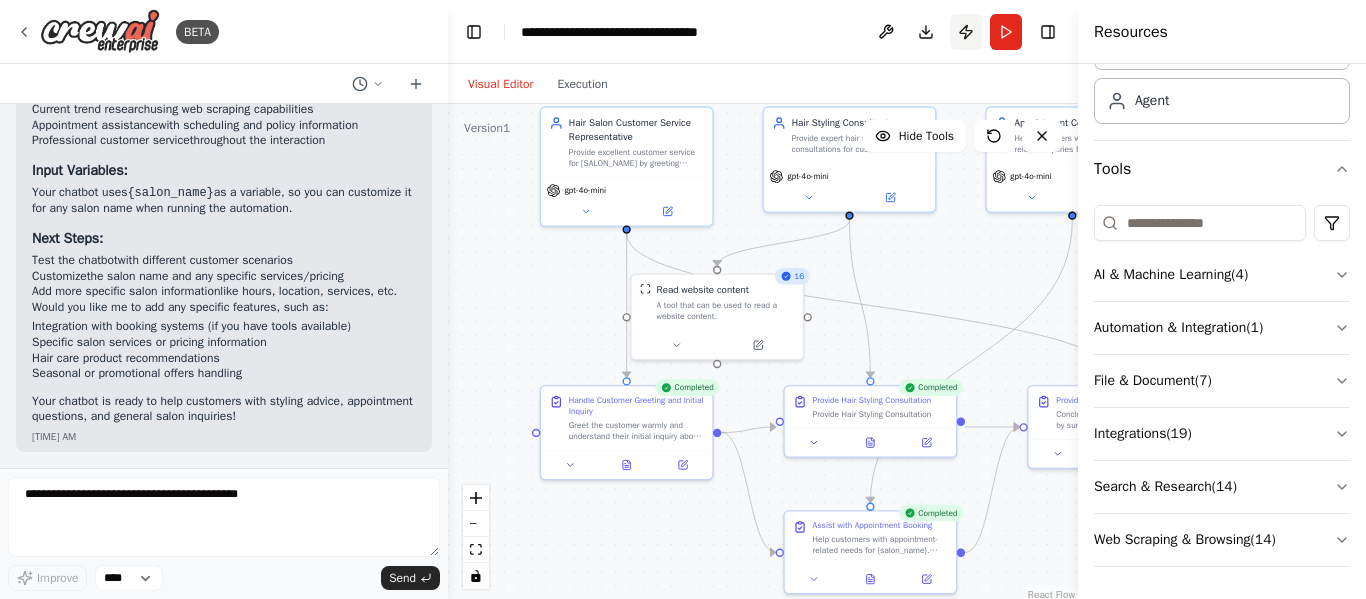 click on "Publish" at bounding box center [966, 32] 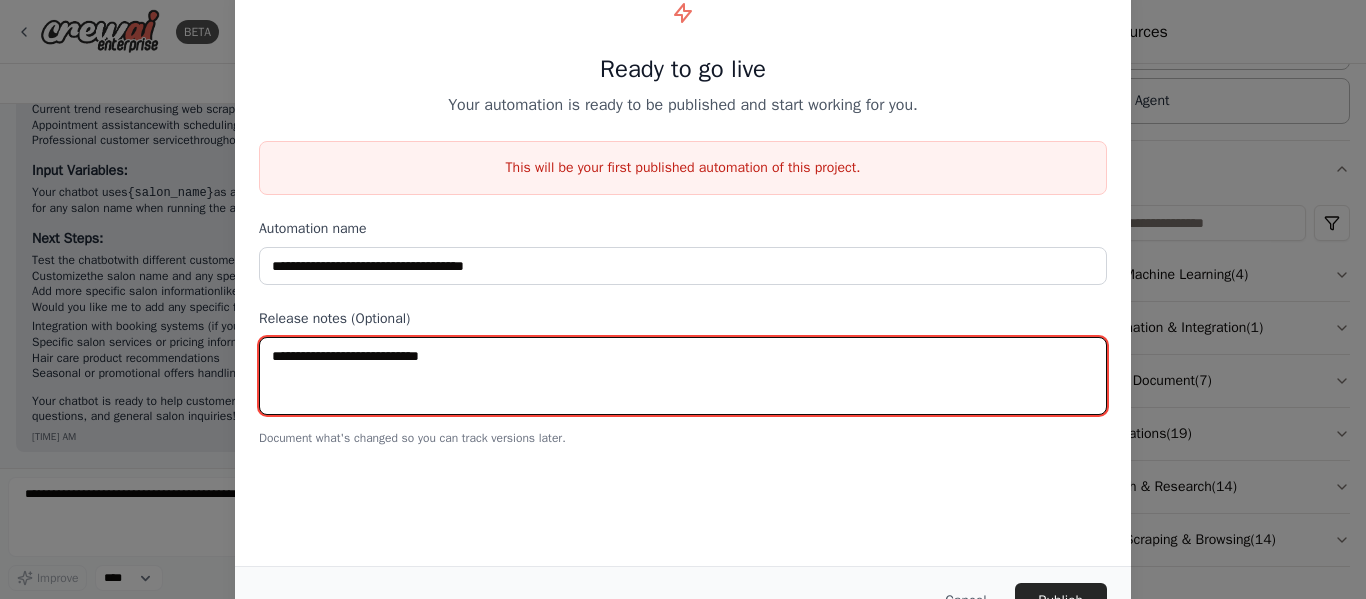 click at bounding box center [683, 376] 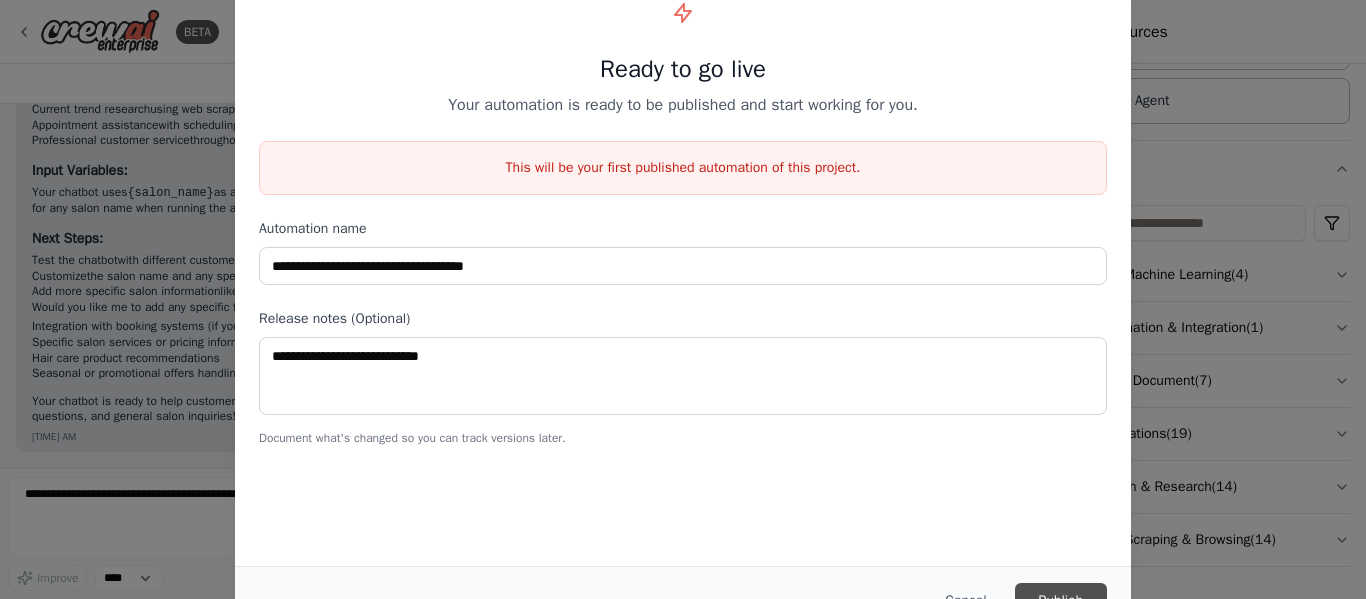 click on "Publish" at bounding box center [1061, 601] 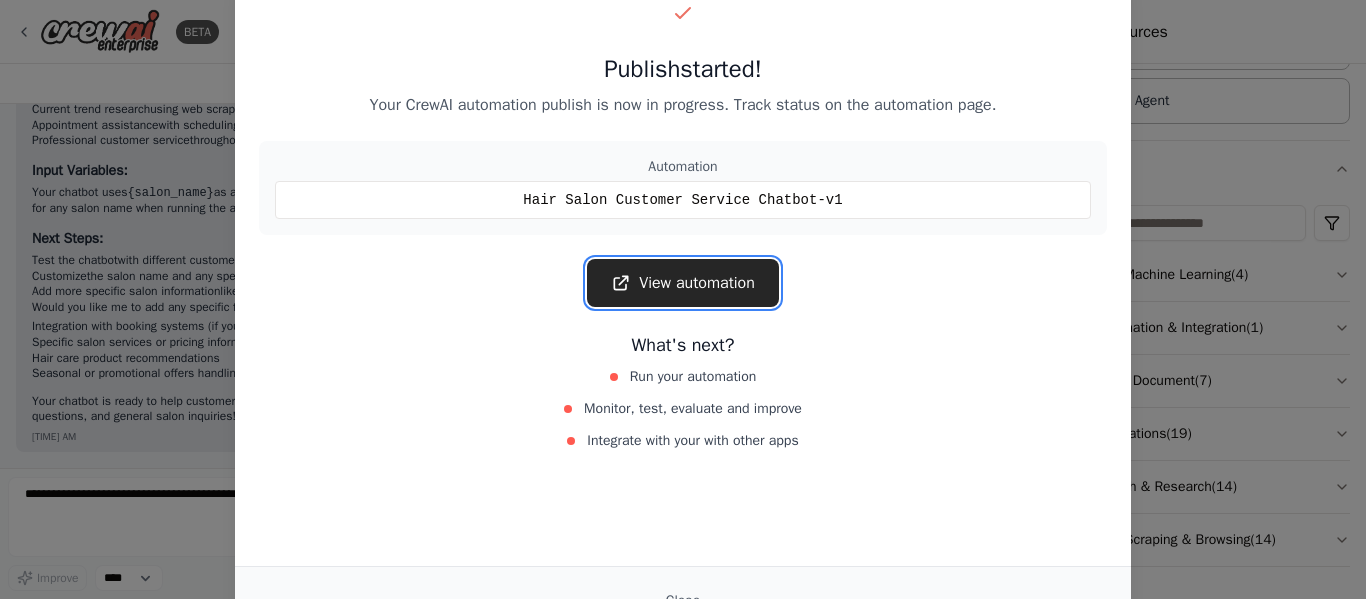 click on "View automation" at bounding box center [683, 283] 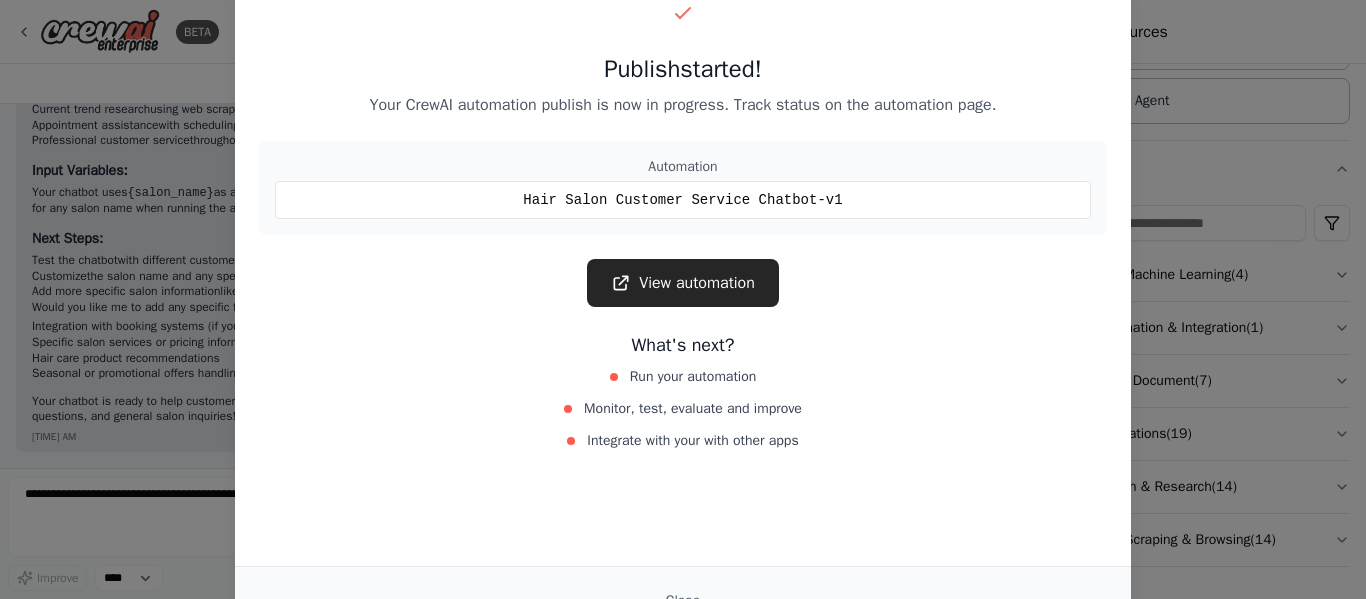 click on "Publish  started! Your CrewAI automation publish is now in progress. Track status on the automation page. Automation Hair Salon Customer Service Chatbot-v1 View automation What's next? Run your automation Monitor, test, evaluate and improve Integrate with your with other apps Close" at bounding box center (683, 299) 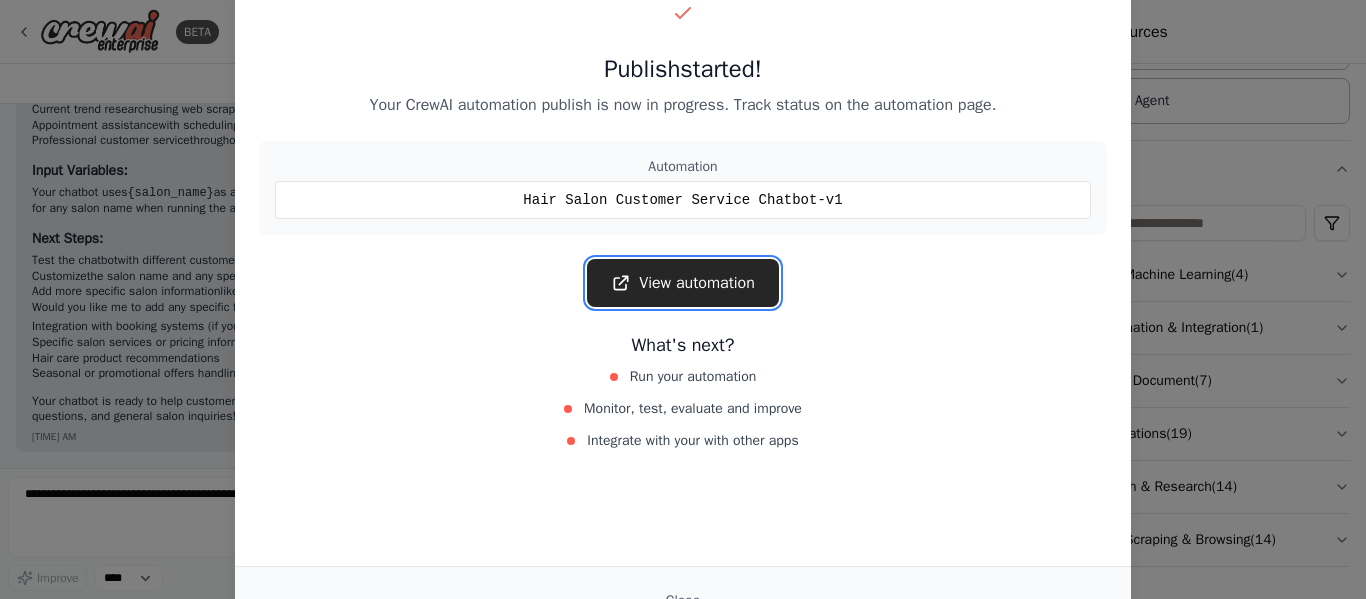 click on "View automation" at bounding box center [683, 283] 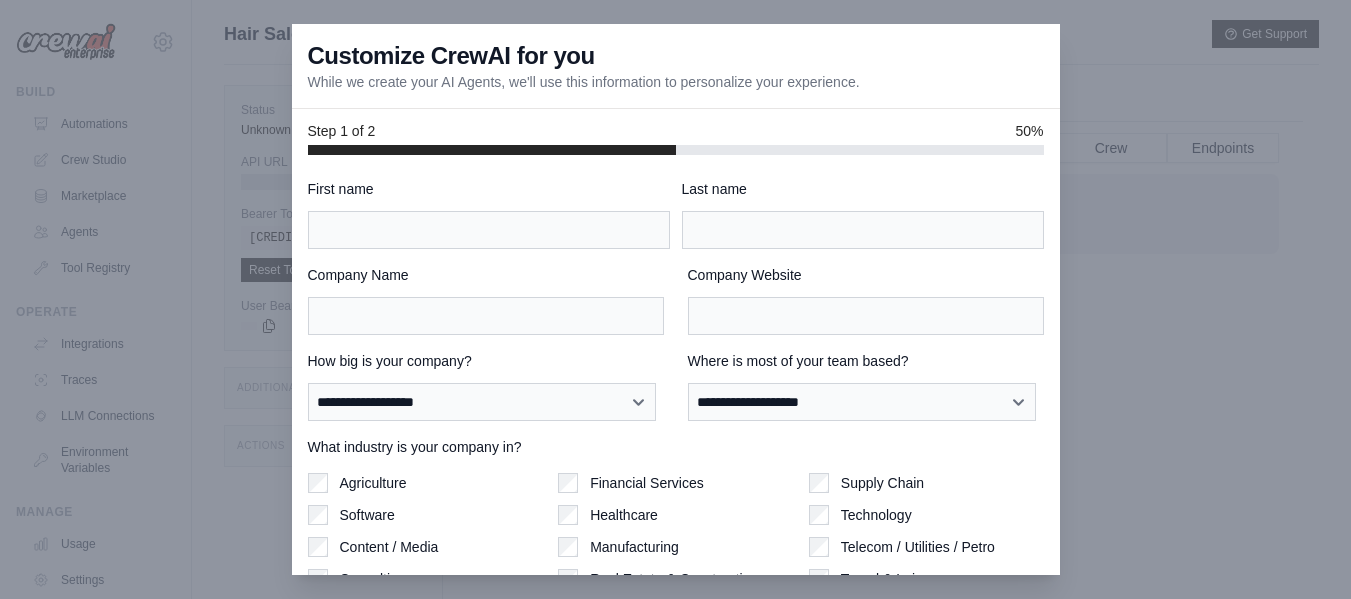 scroll, scrollTop: 85, scrollLeft: 0, axis: vertical 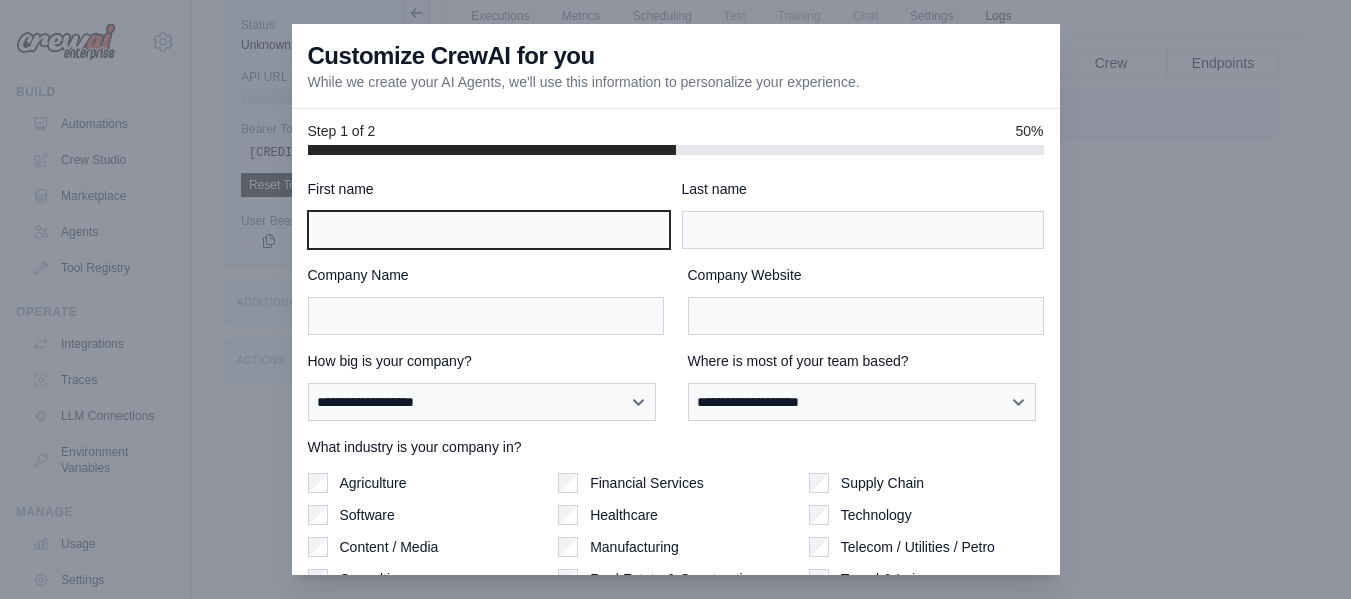 click on "First name" at bounding box center (489, 230) 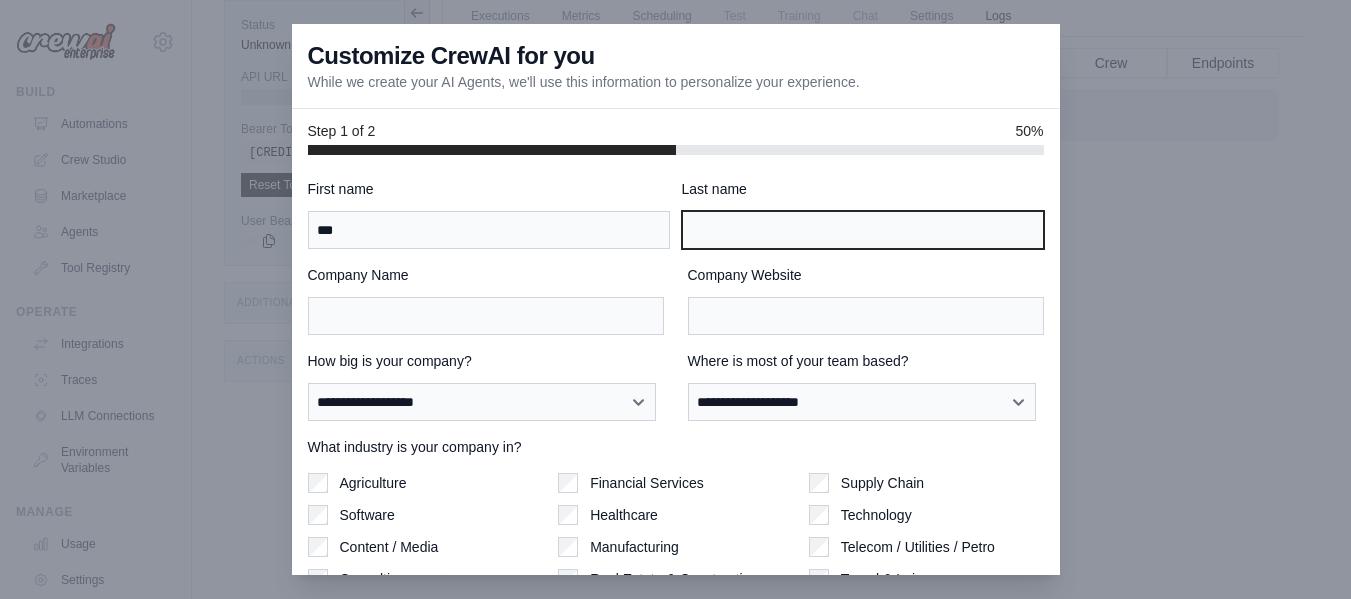 click on "Last name" at bounding box center [863, 230] 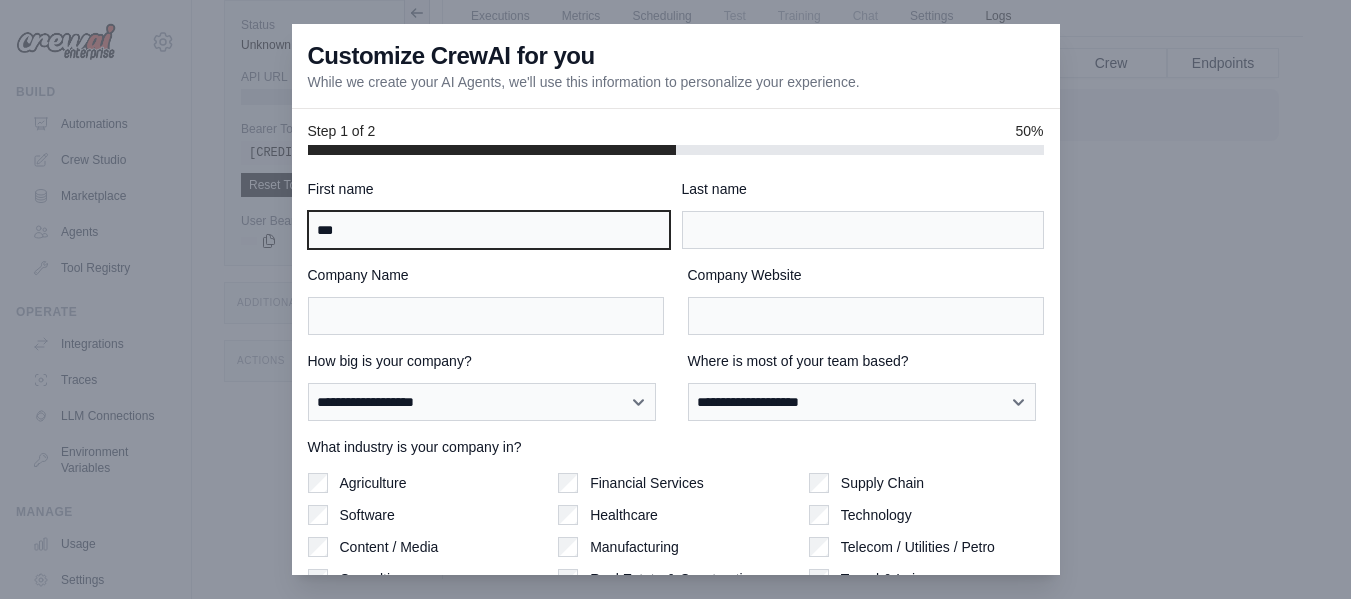 click on "***" at bounding box center (489, 230) 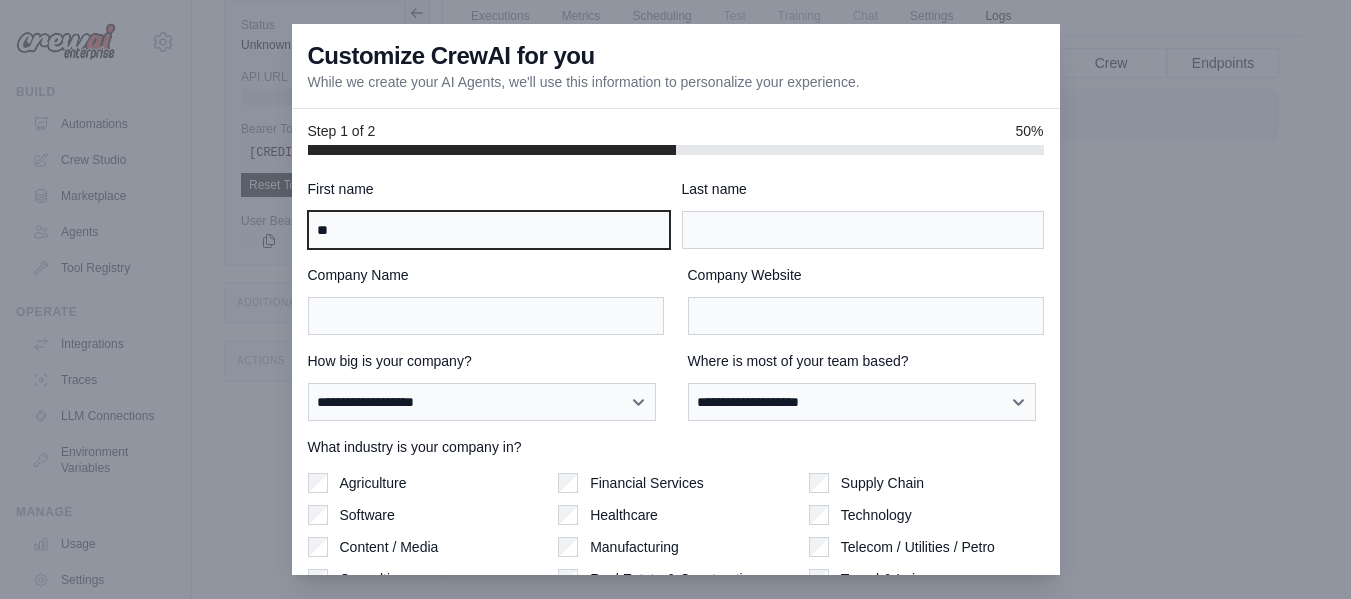 type on "*" 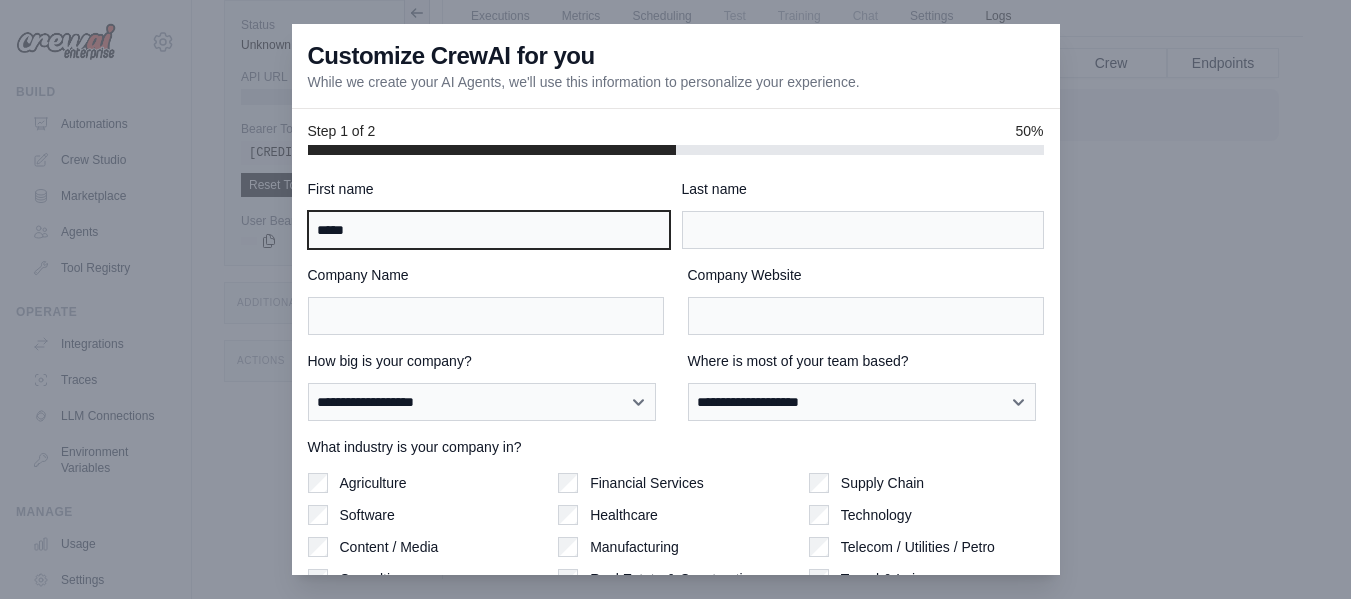 type on "*****" 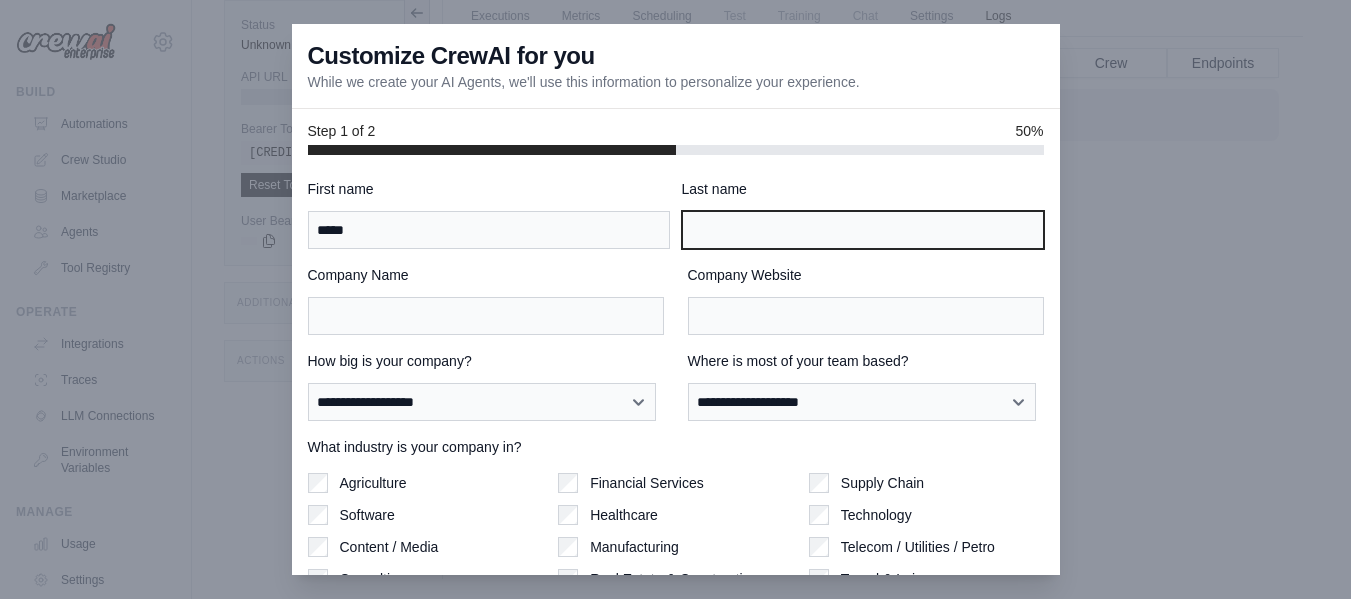click on "Last name" at bounding box center [863, 230] 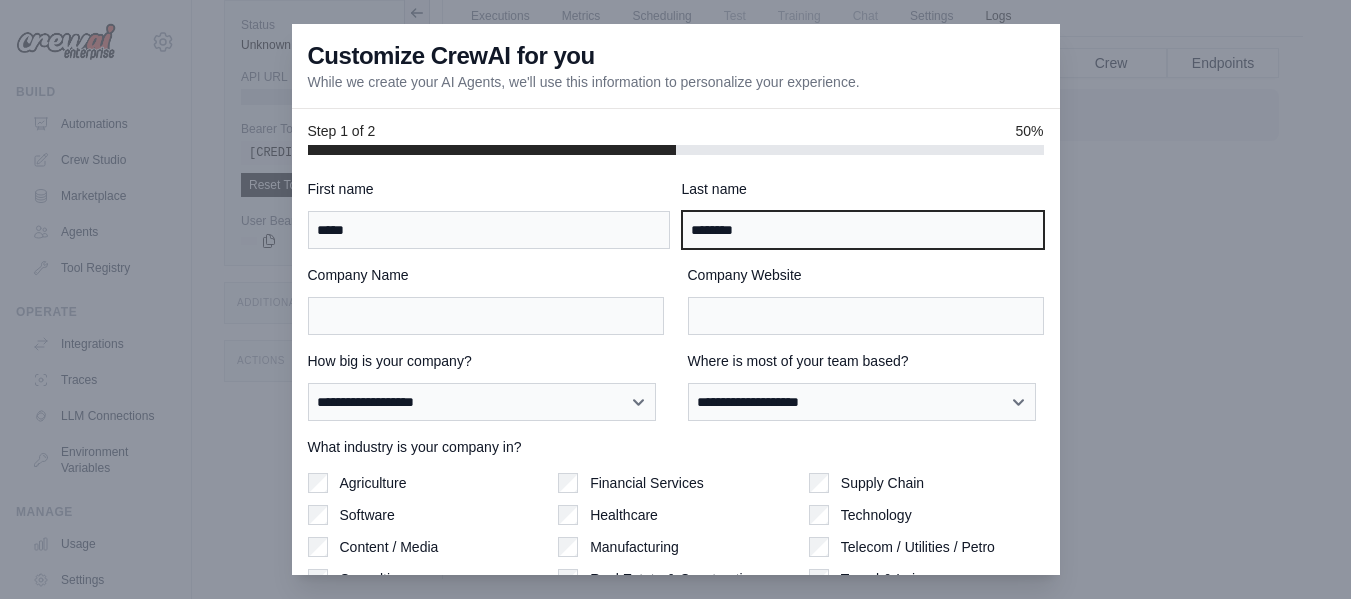 type on "********" 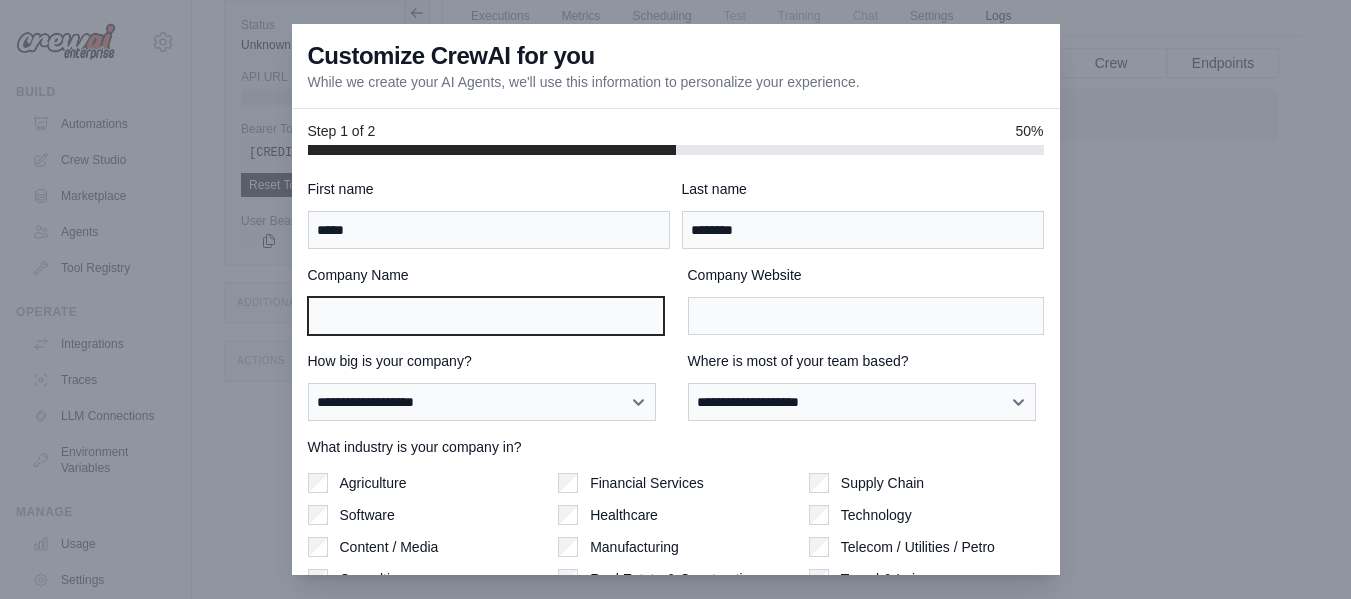 click on "Company Name" at bounding box center (486, 316) 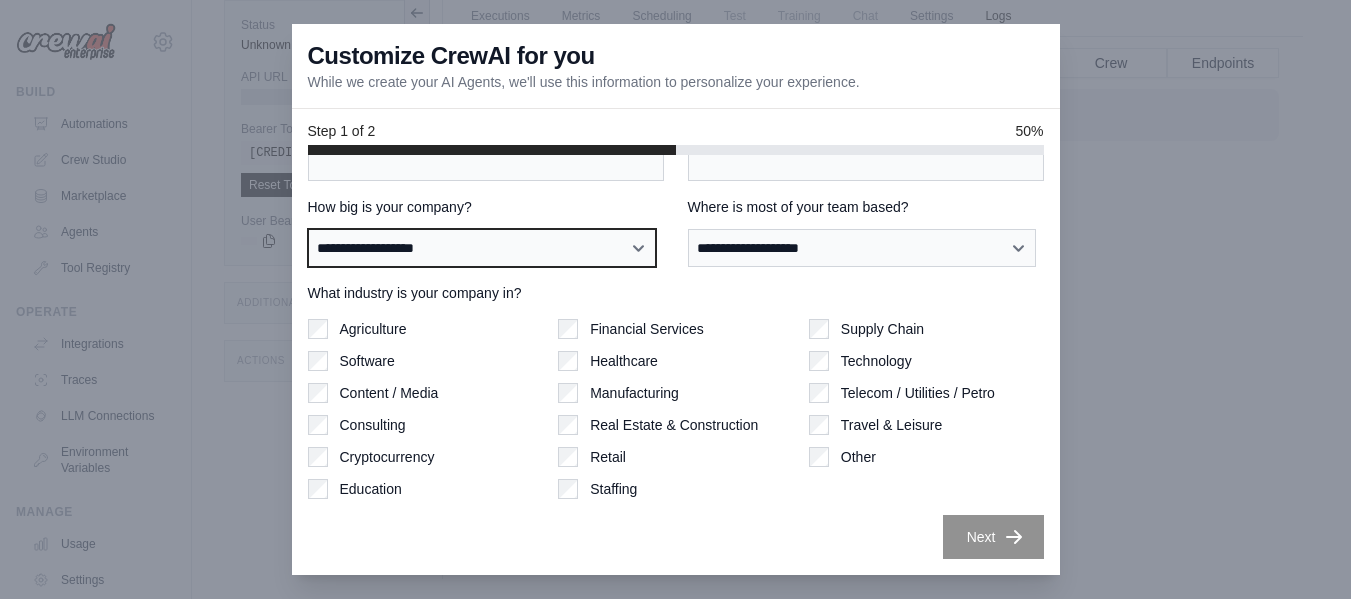 click on "**********" at bounding box center (482, 248) 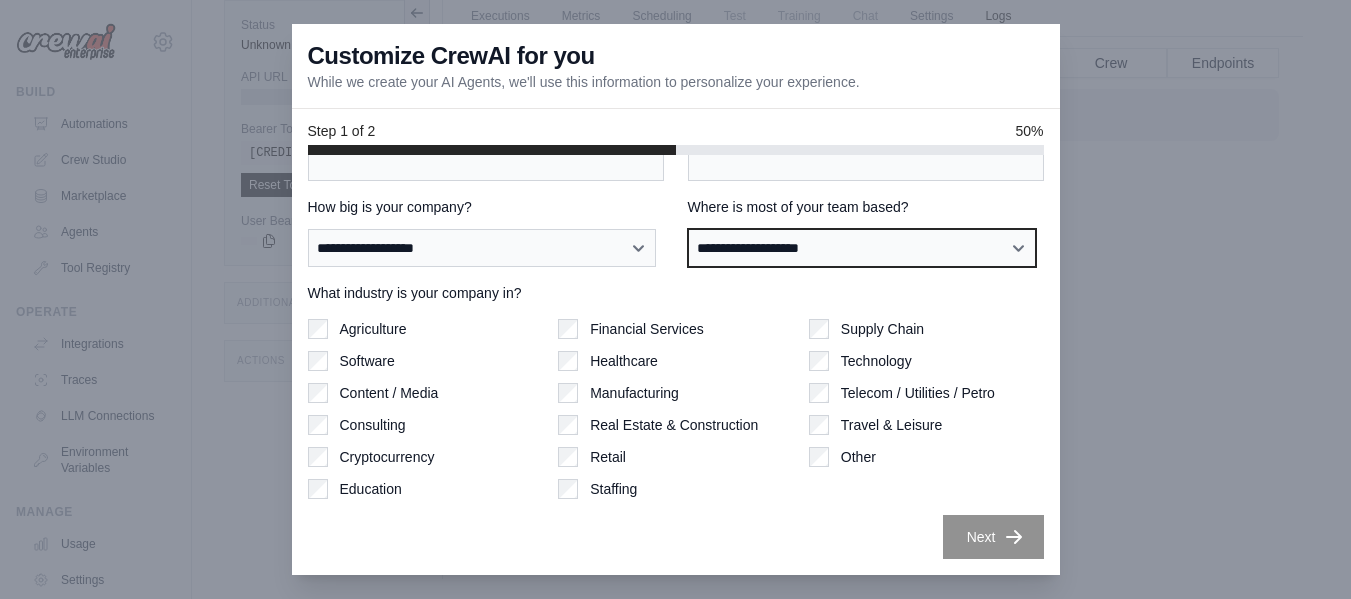 click on "**********" at bounding box center [862, 248] 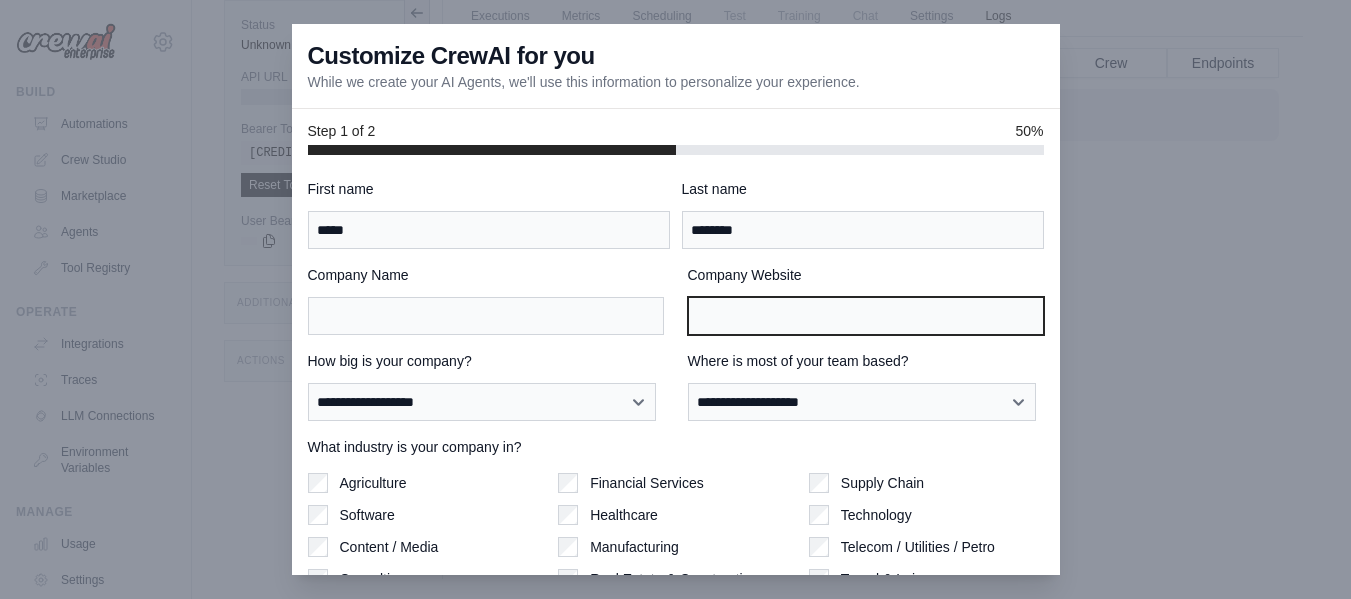 click on "Company Website" at bounding box center [866, 316] 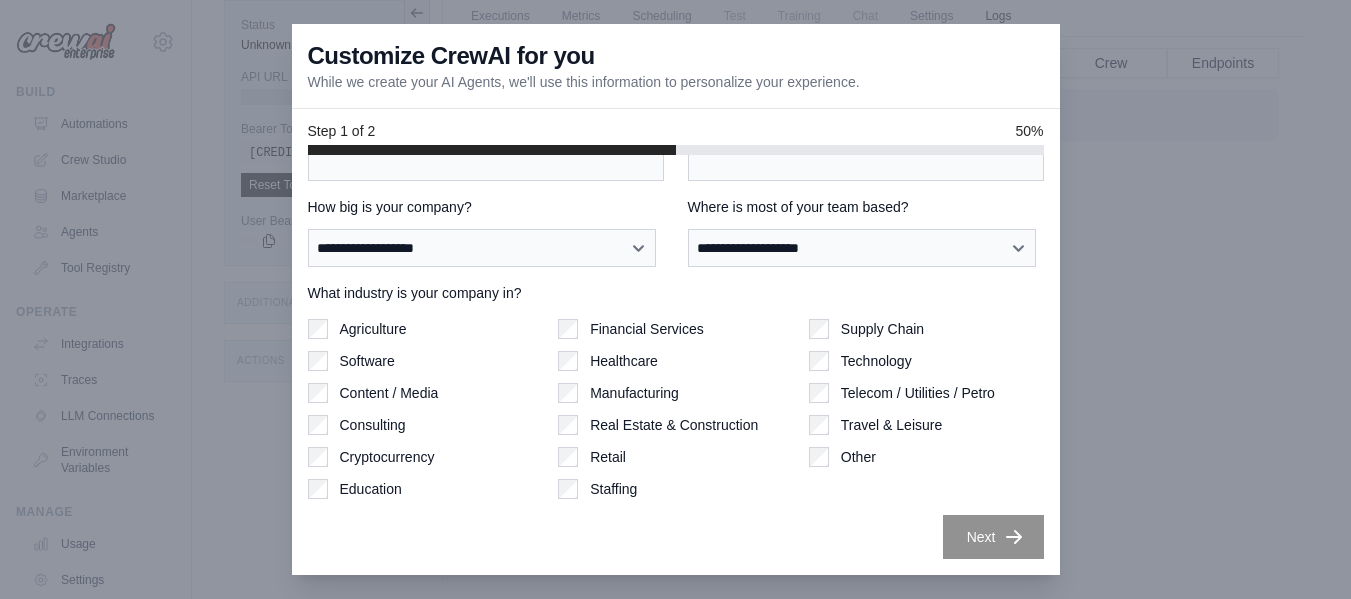 click at bounding box center (675, 299) 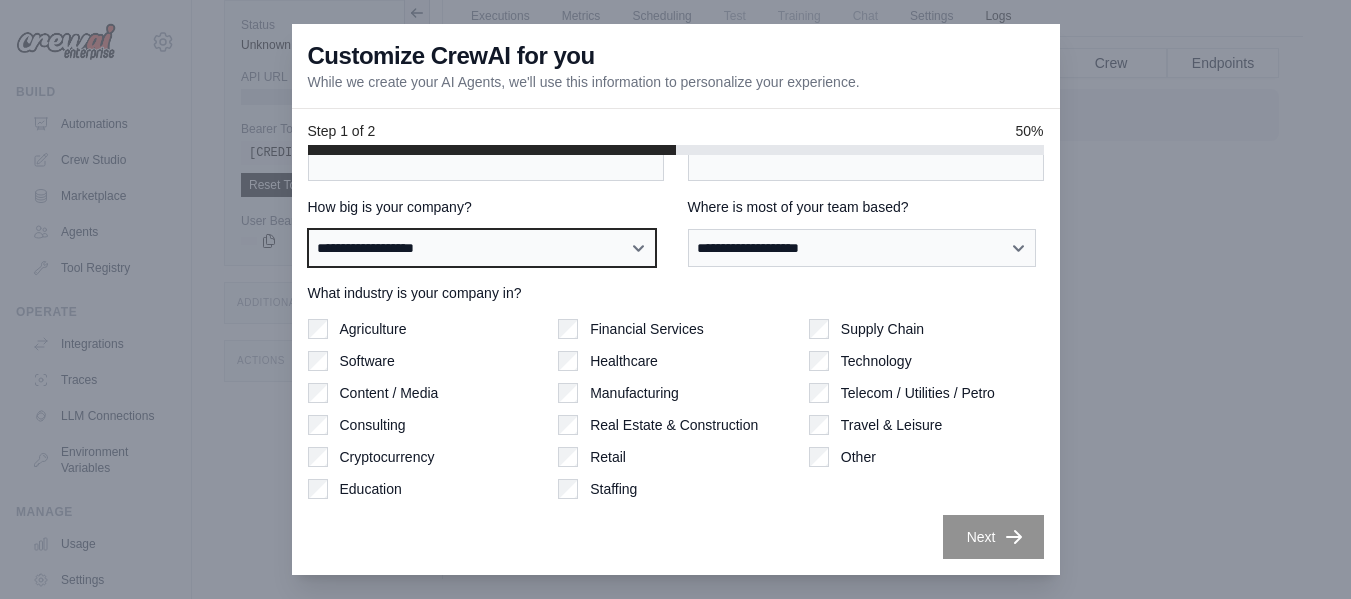 click on "**********" at bounding box center [482, 248] 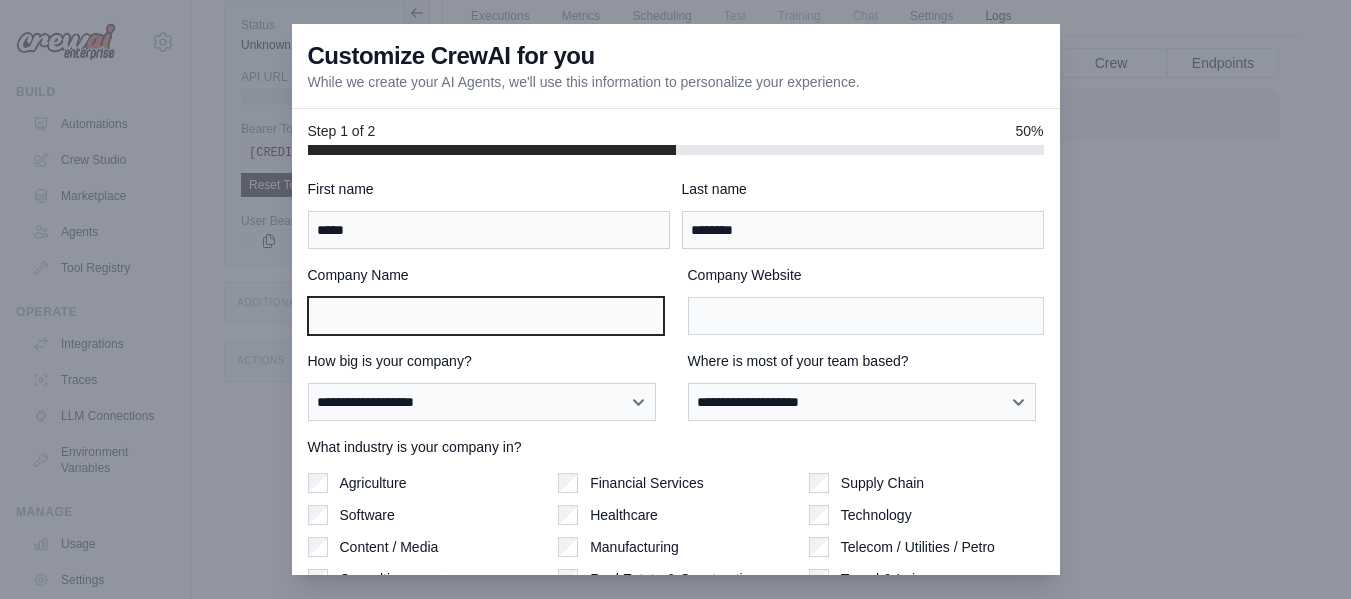 click on "Company Name" at bounding box center (486, 316) 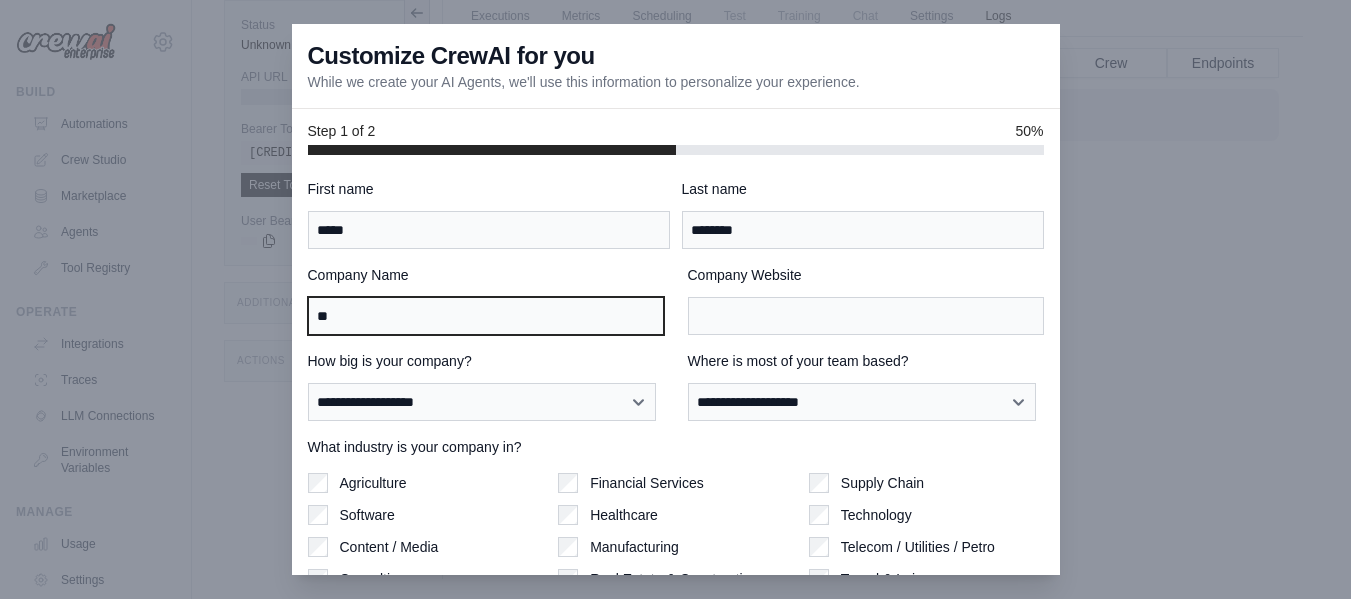 type on "*" 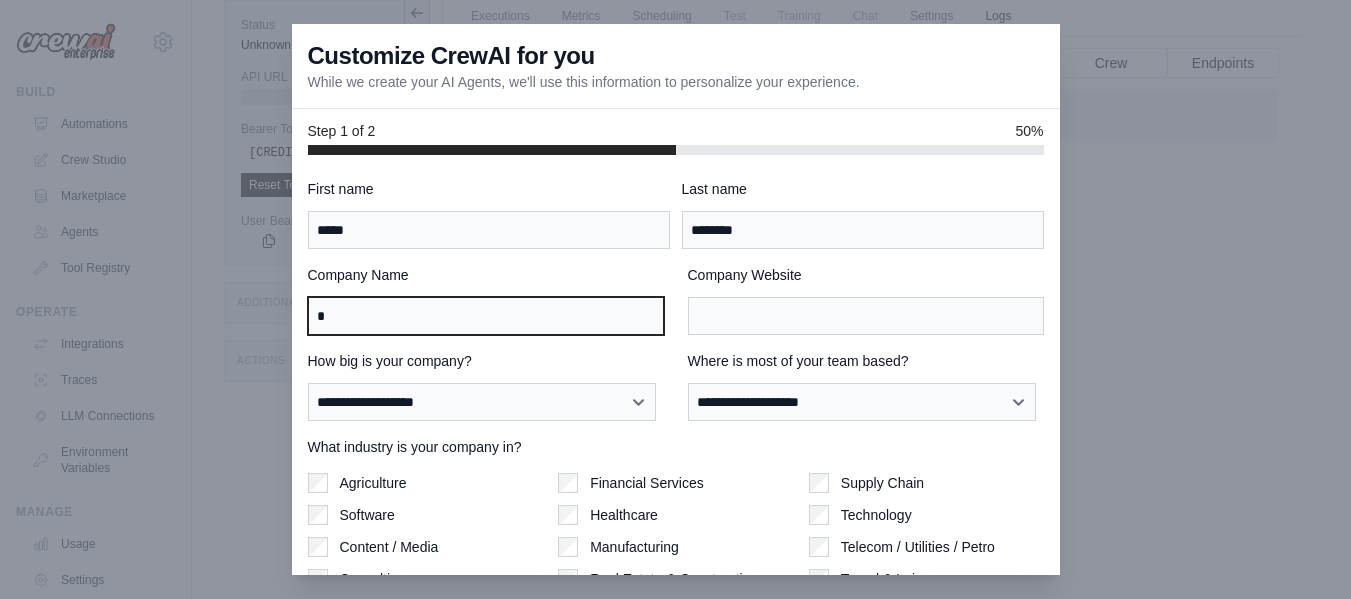 type 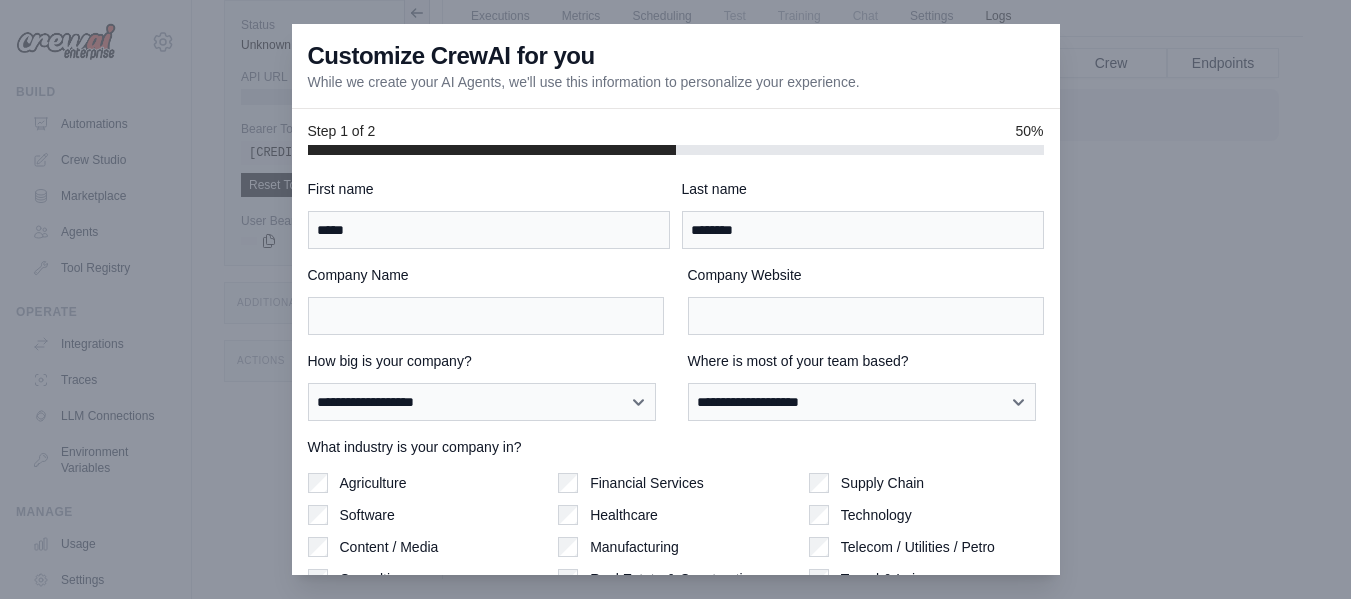 click on "Customize CrewAI for you
While we create your AI Agents, we'll use this information to
personalize your experience." at bounding box center (676, 66) 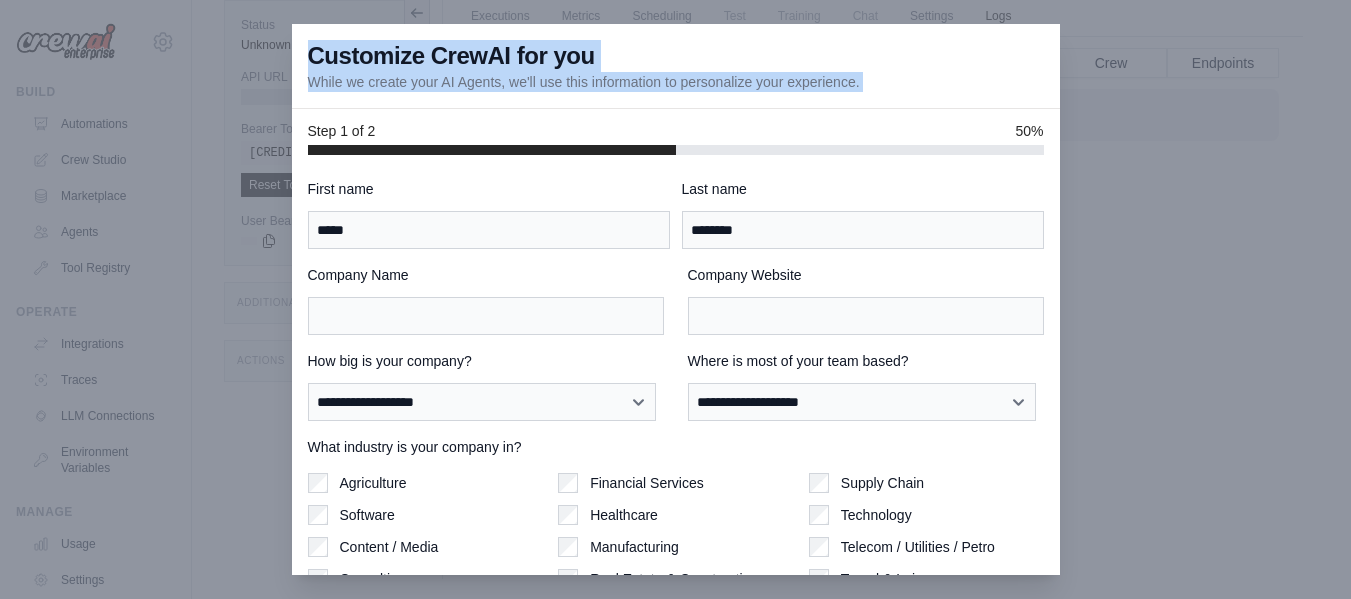 drag, startPoint x: 1028, startPoint y: 42, endPoint x: 1148, endPoint y: 280, distance: 266.5408 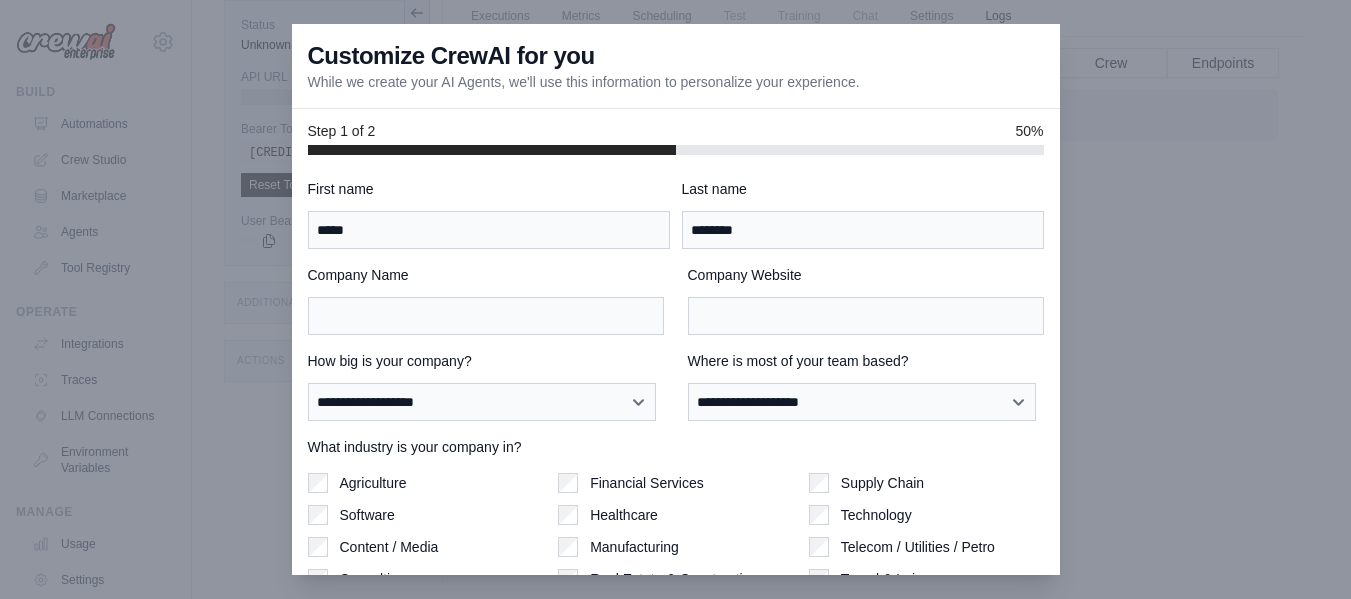 click at bounding box center (675, 299) 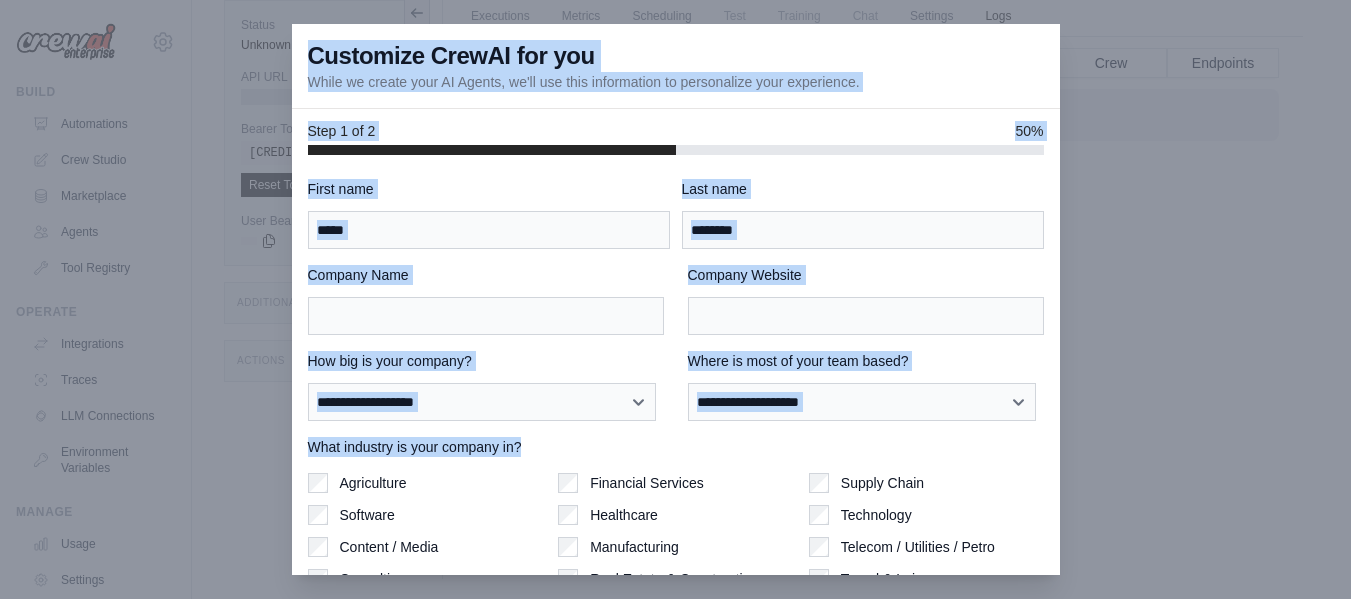 drag, startPoint x: 1186, startPoint y: 351, endPoint x: 760, endPoint y: 428, distance: 432.90298 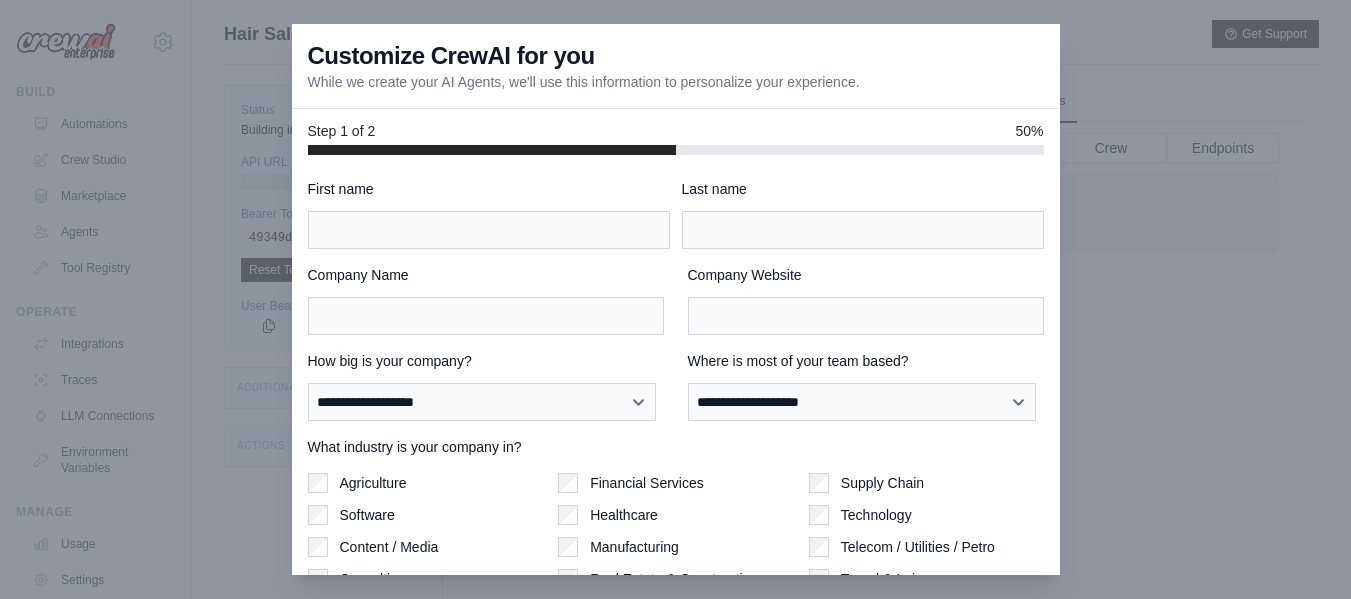 scroll, scrollTop: 85, scrollLeft: 0, axis: vertical 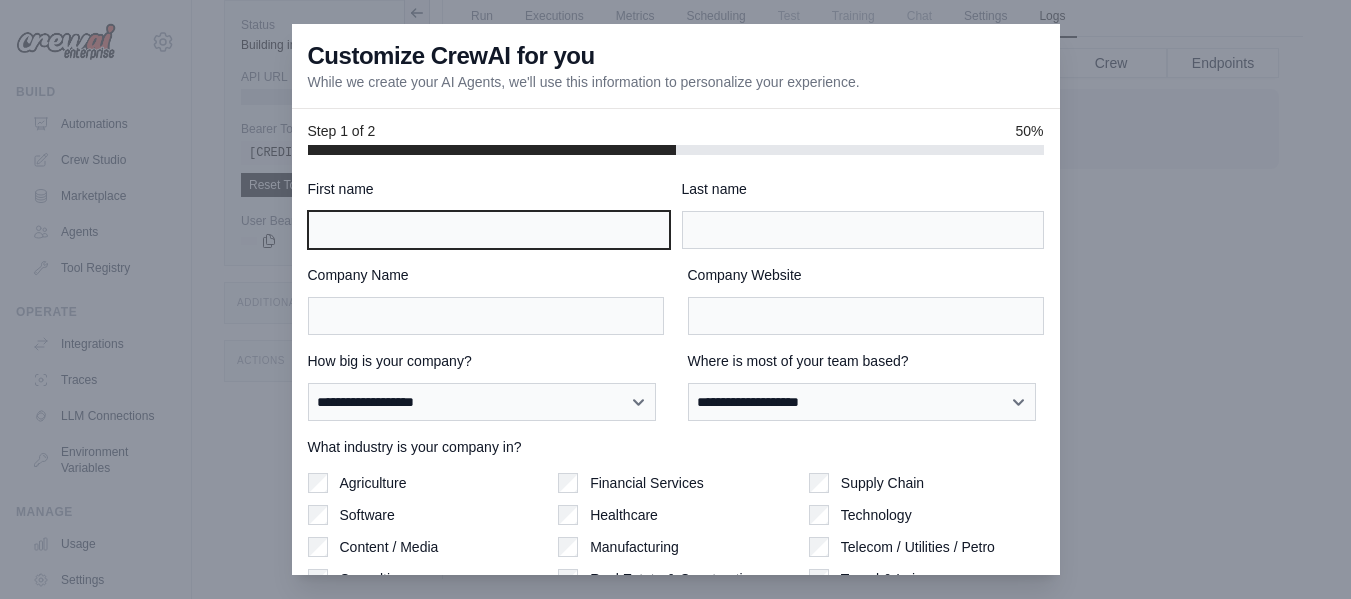 click on "First name" at bounding box center (489, 230) 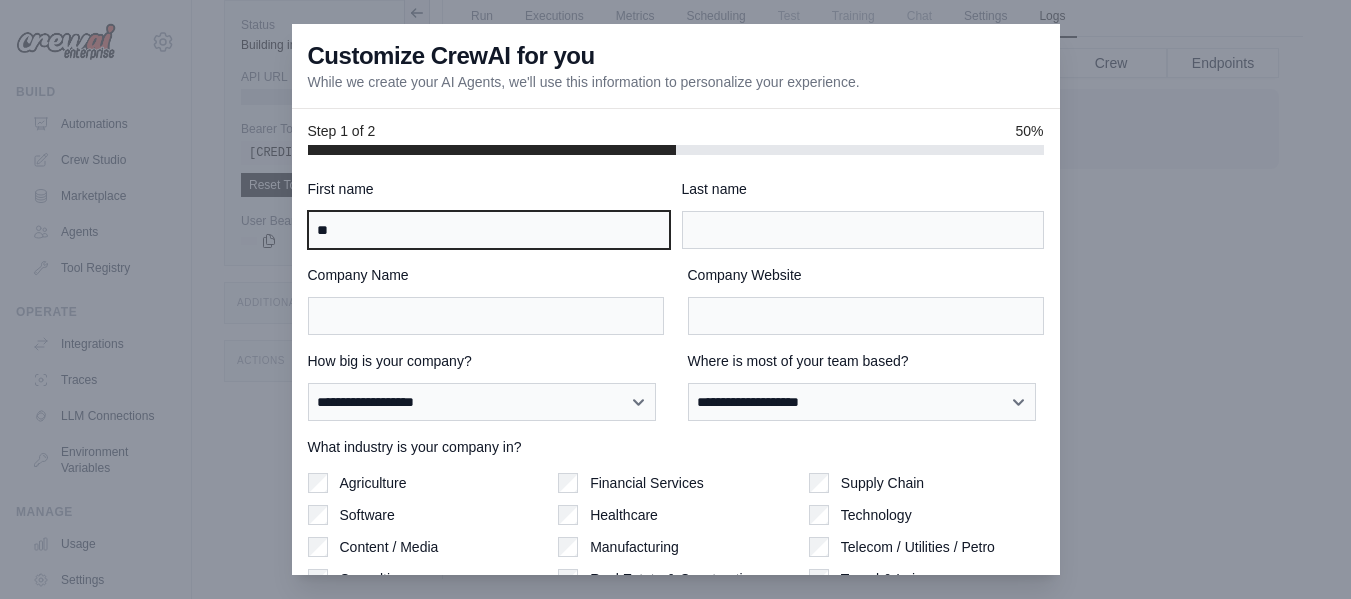 type on "*" 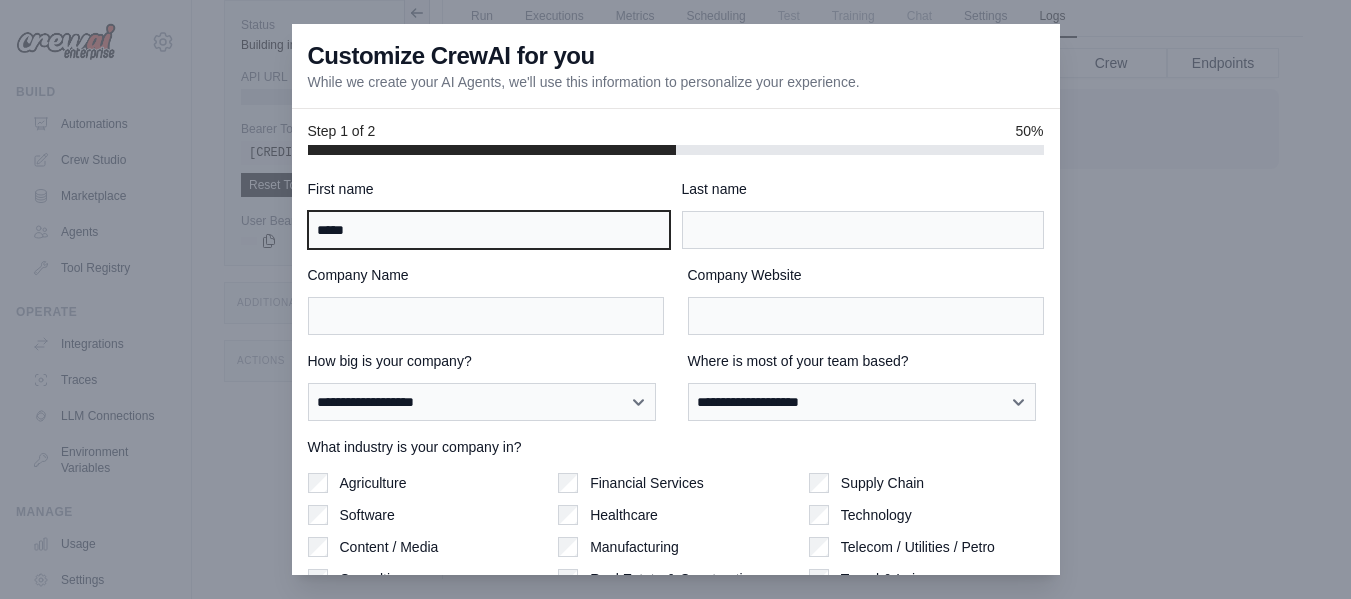 type on "*****" 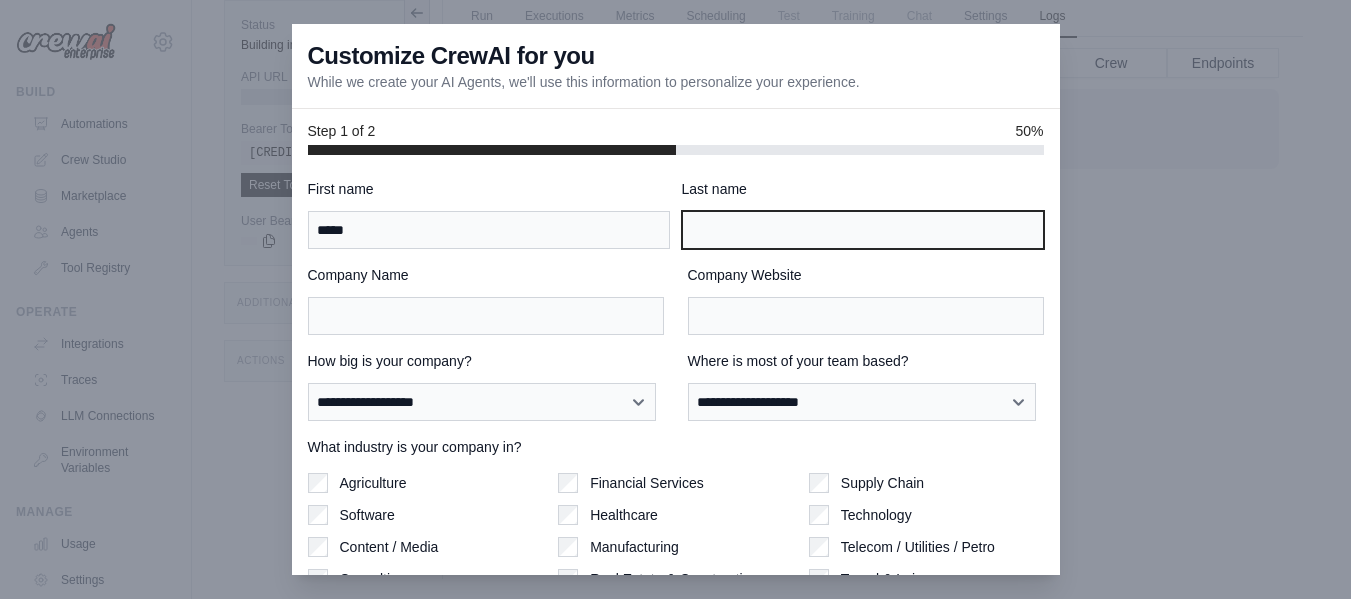 click on "Last name" at bounding box center (863, 230) 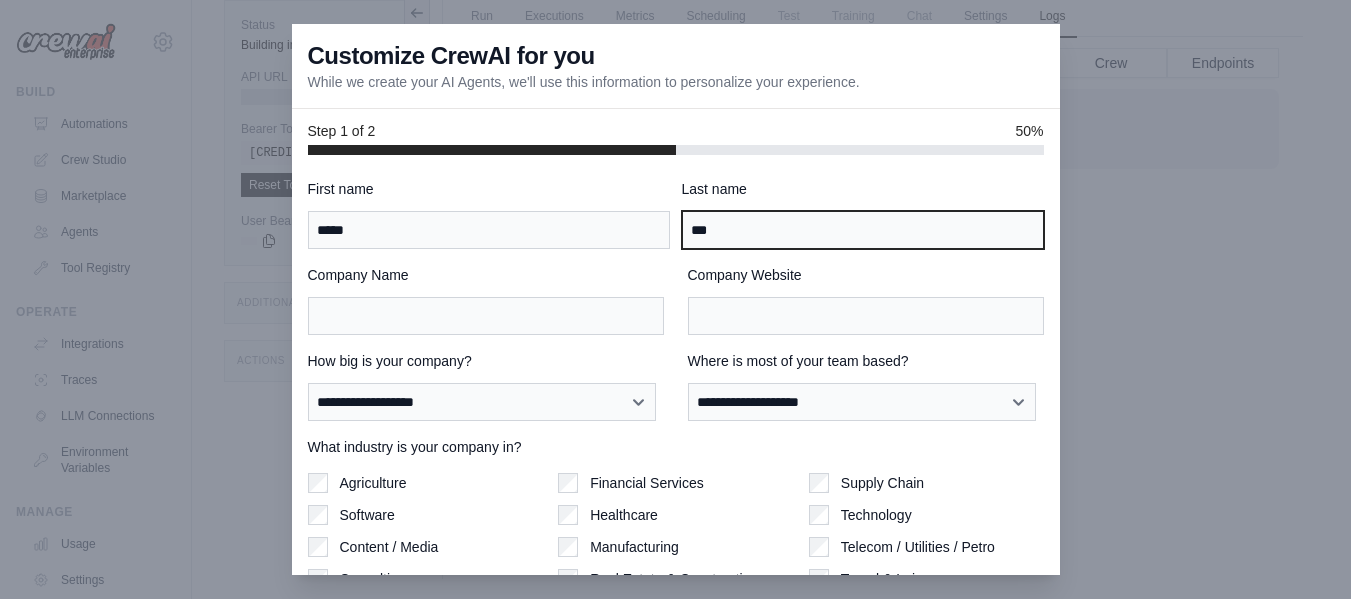 type on "***" 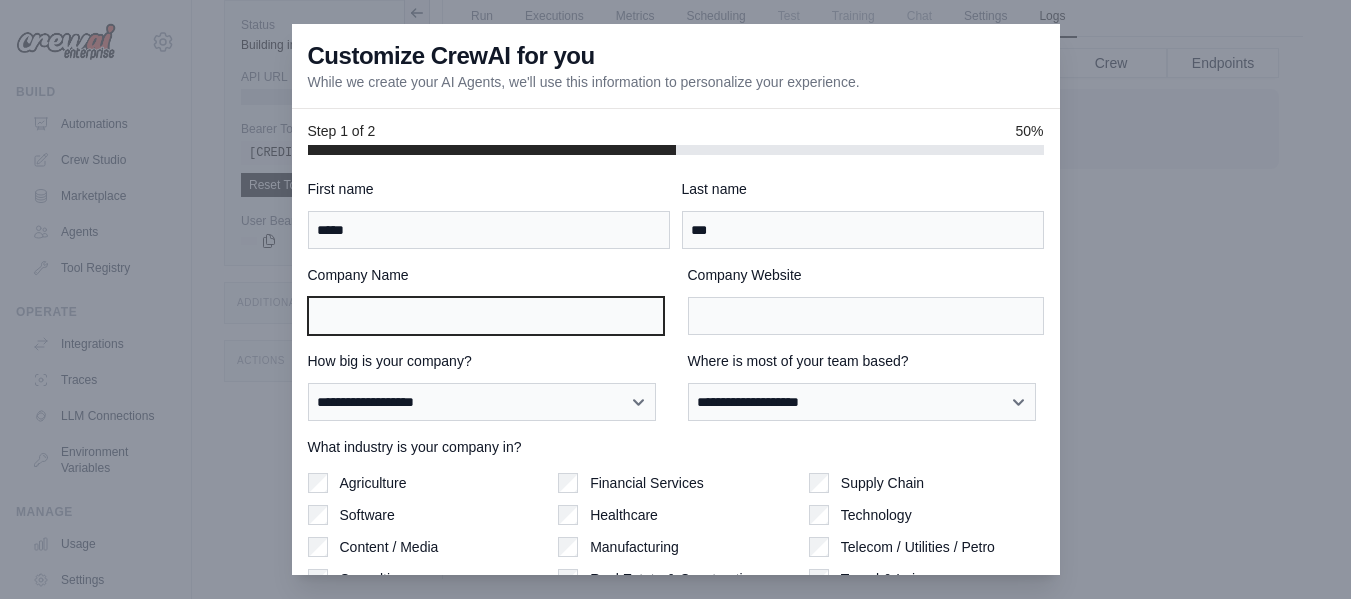 click on "Company Name" at bounding box center [486, 316] 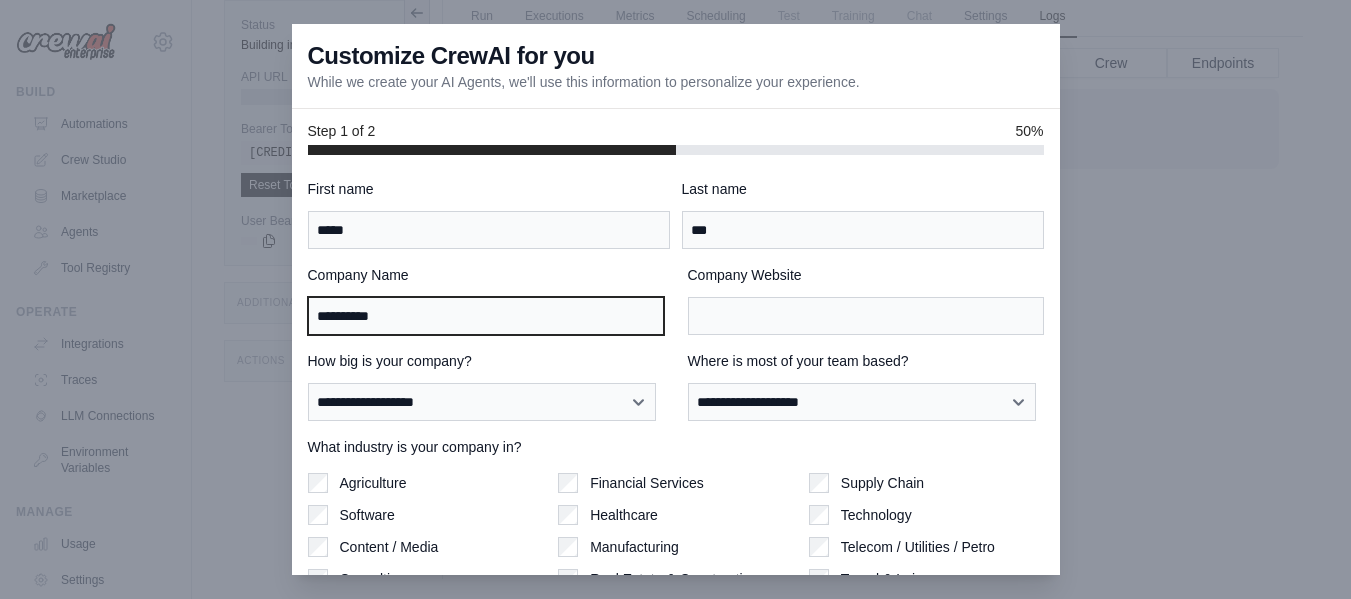 type on "**********" 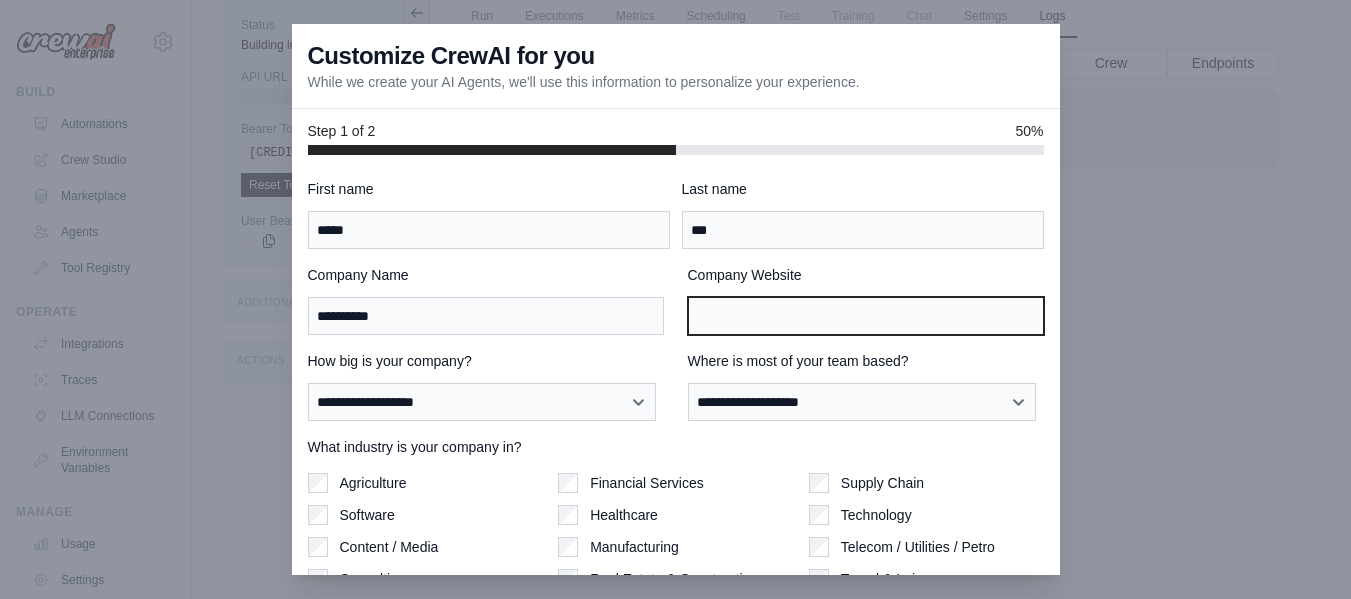 click on "Company Website" at bounding box center (866, 316) 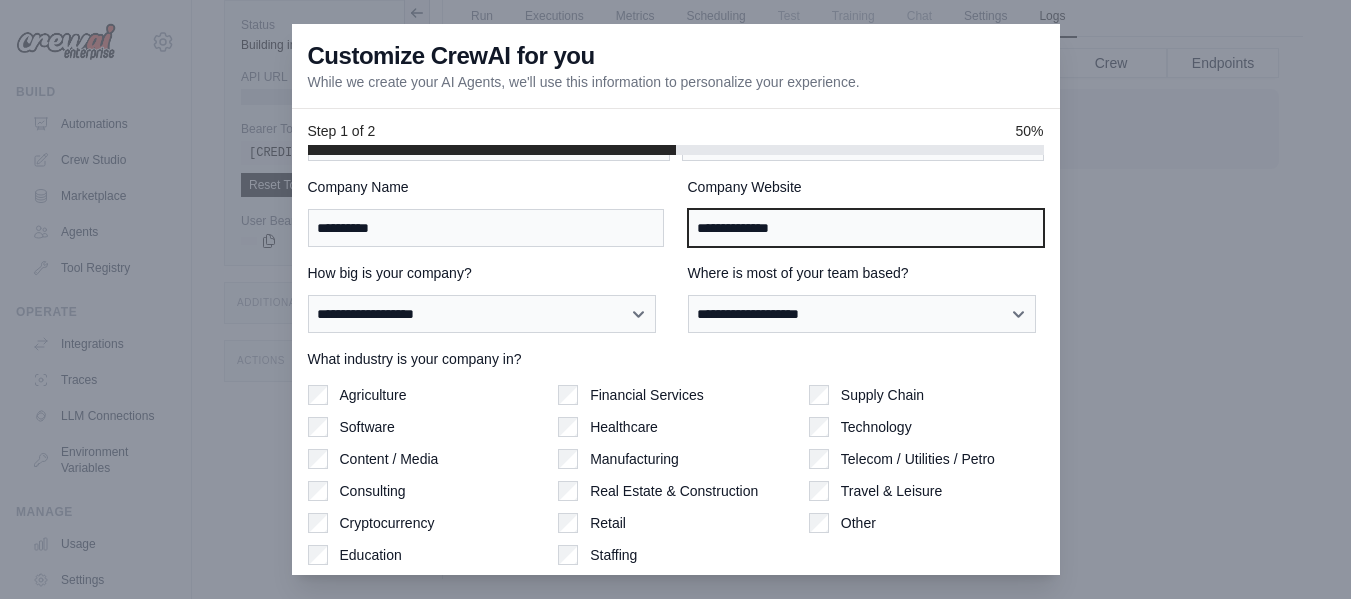 scroll, scrollTop: 94, scrollLeft: 0, axis: vertical 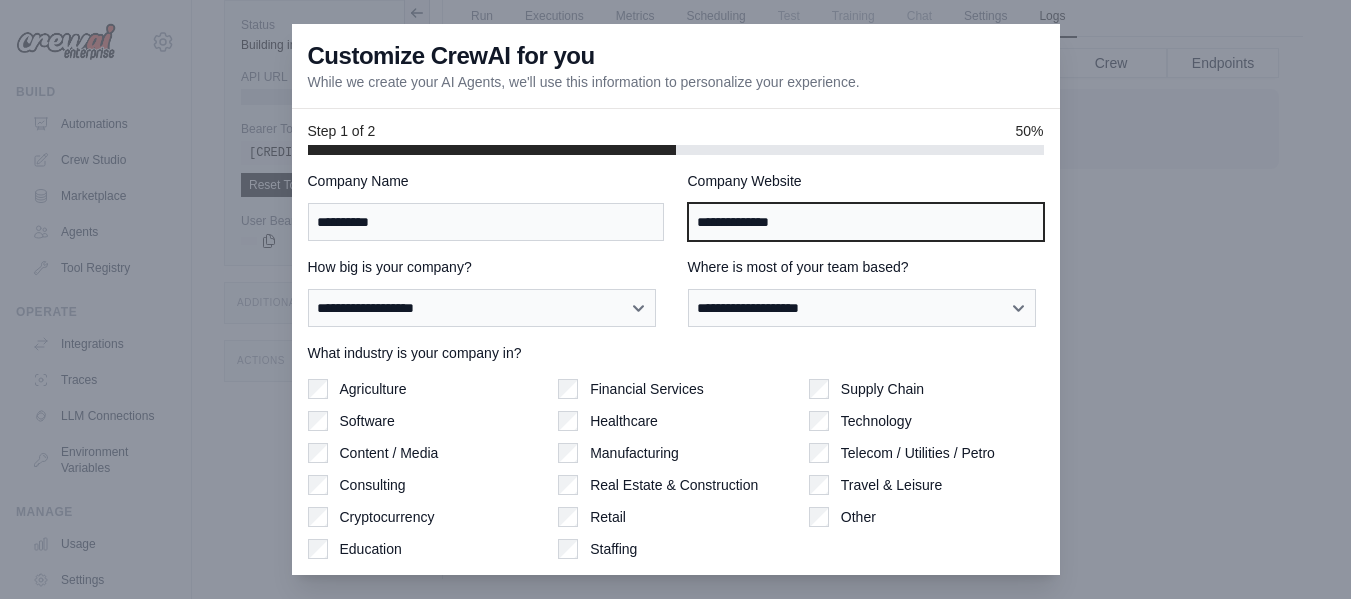 type on "**********" 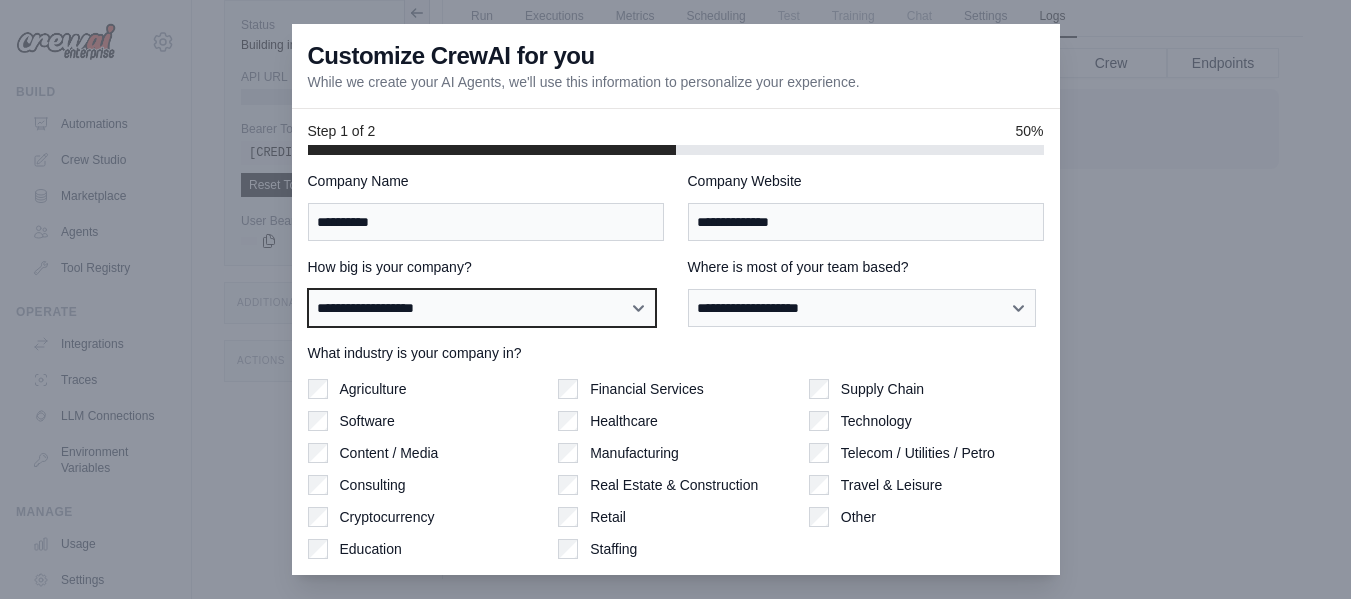 click on "**********" at bounding box center (482, 308) 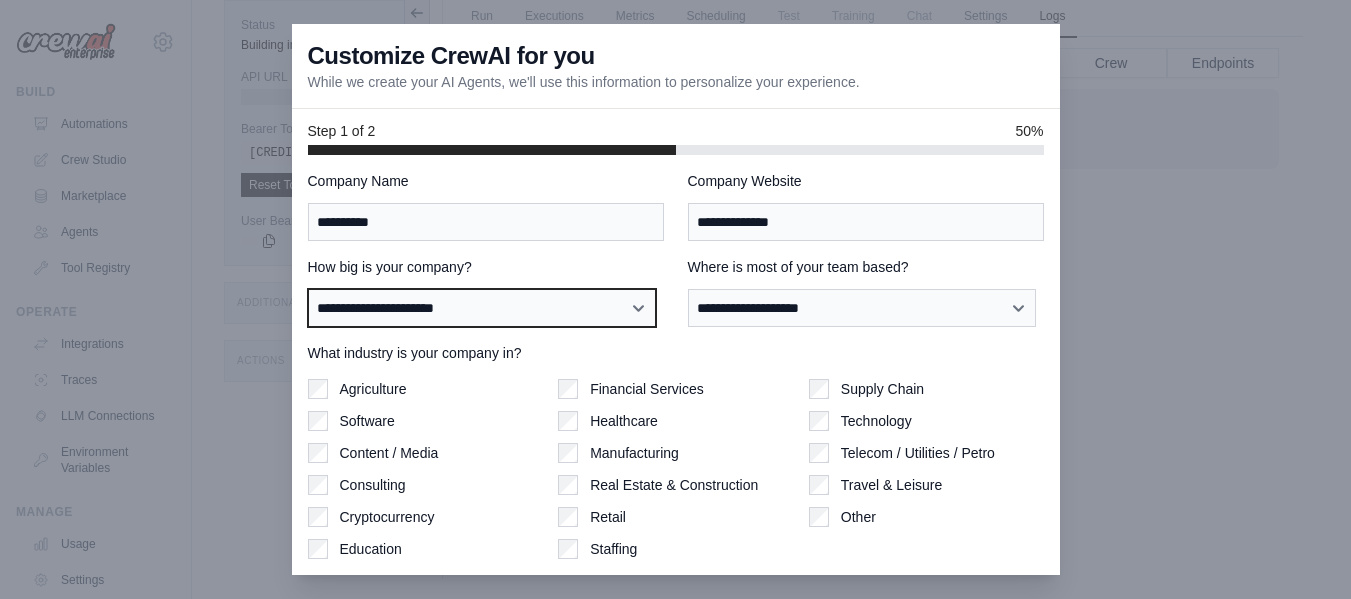 click on "**********" at bounding box center (482, 308) 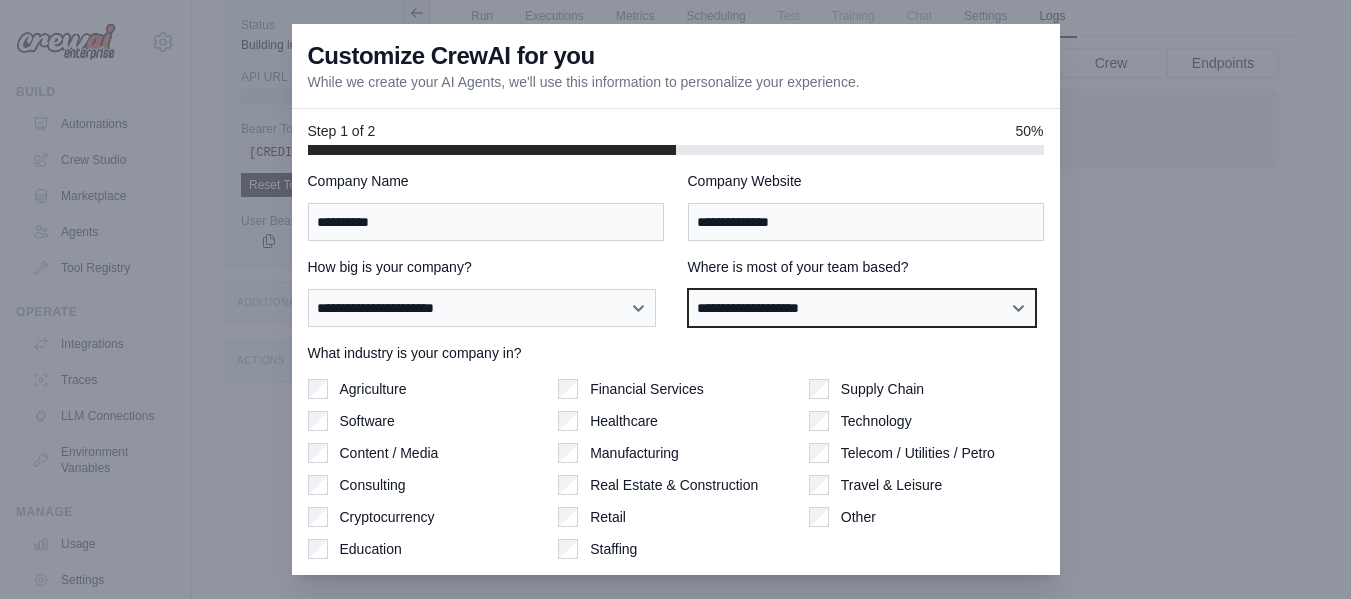 click on "**********" at bounding box center (862, 308) 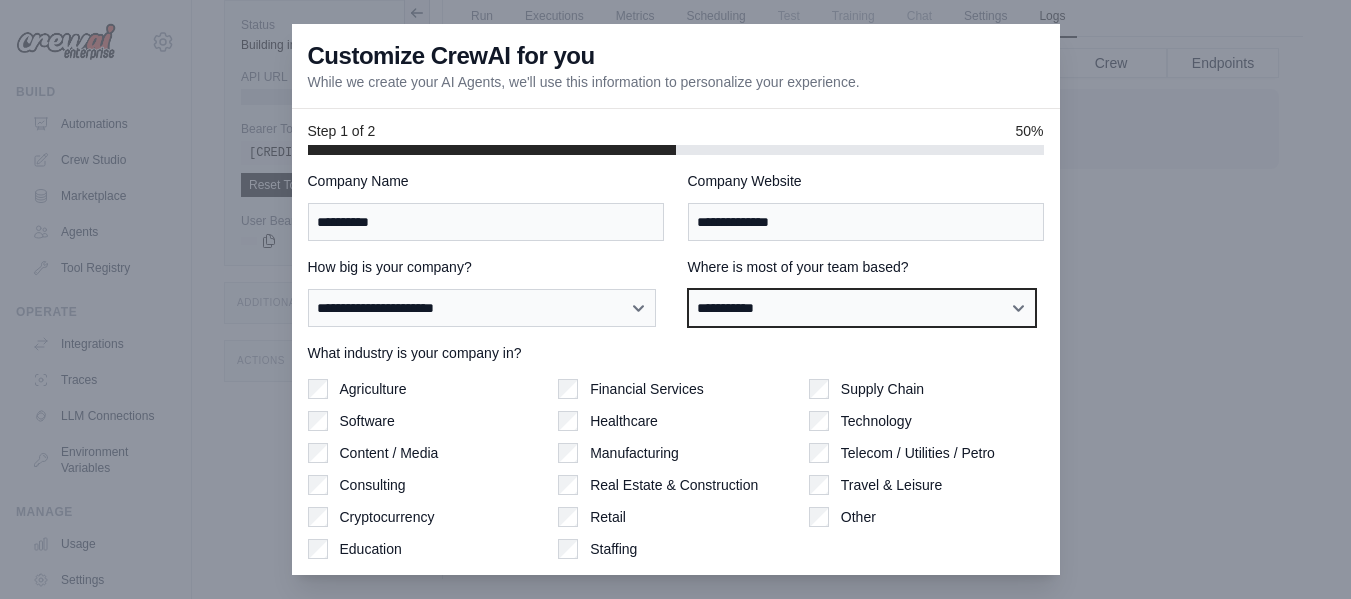 click on "**********" at bounding box center [862, 308] 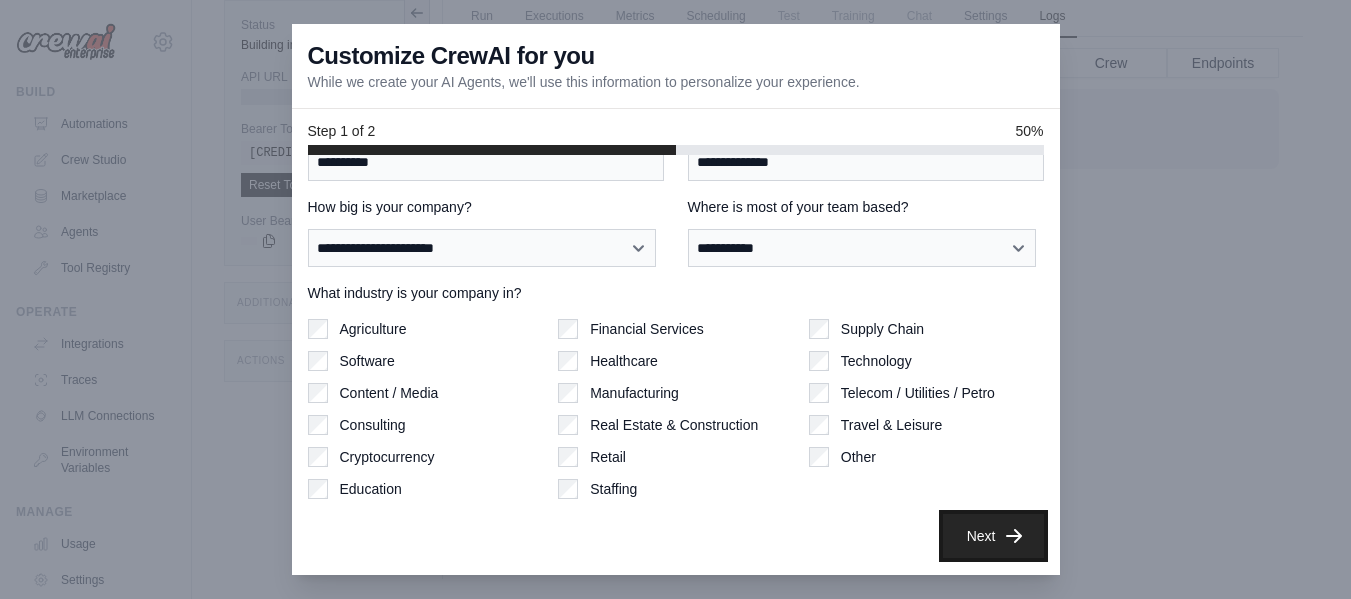 click on "Next" at bounding box center [993, 536] 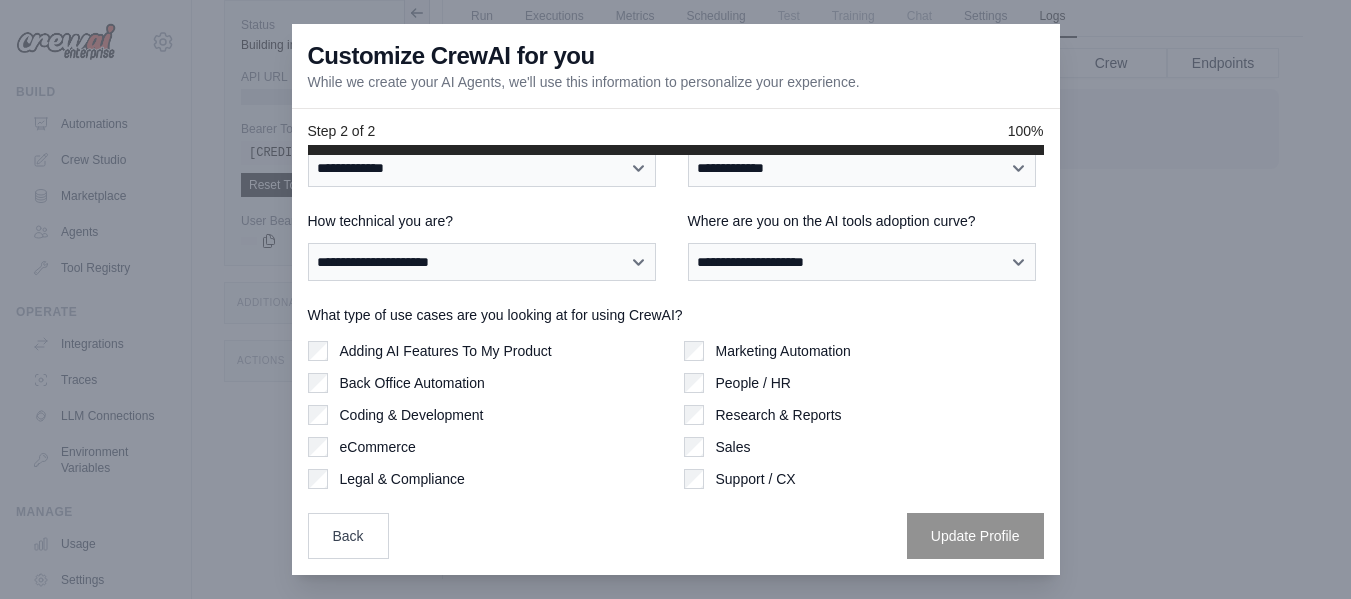 scroll, scrollTop: 0, scrollLeft: 0, axis: both 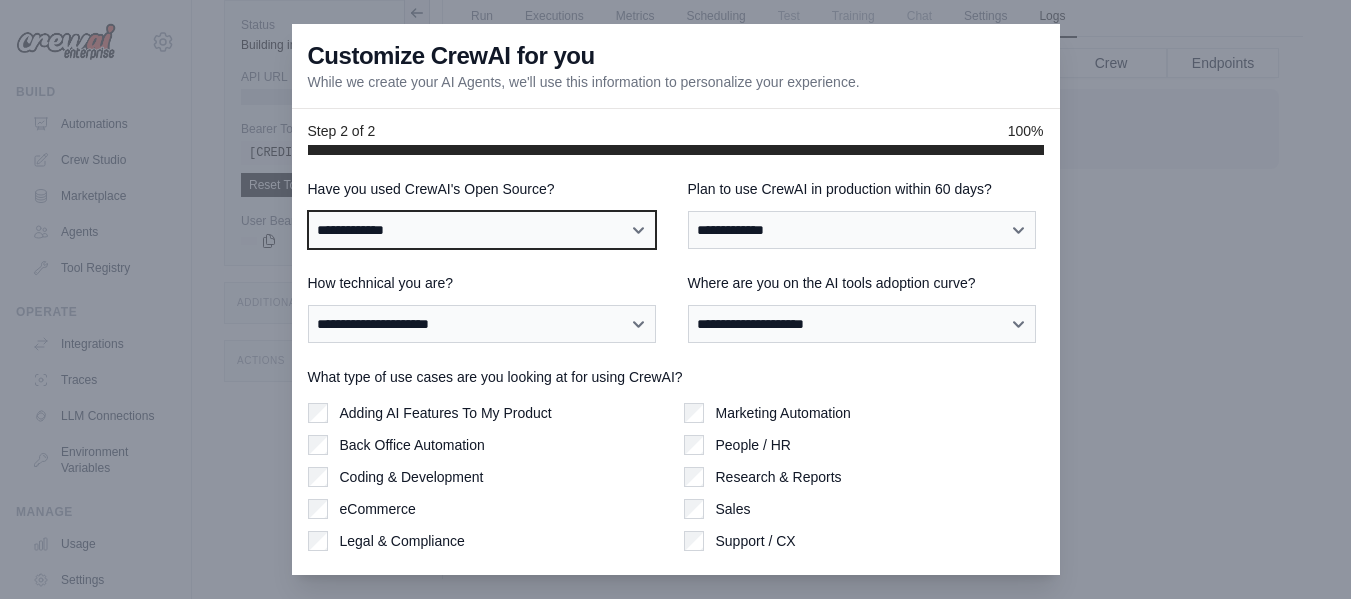 click on "**********" at bounding box center [482, 230] 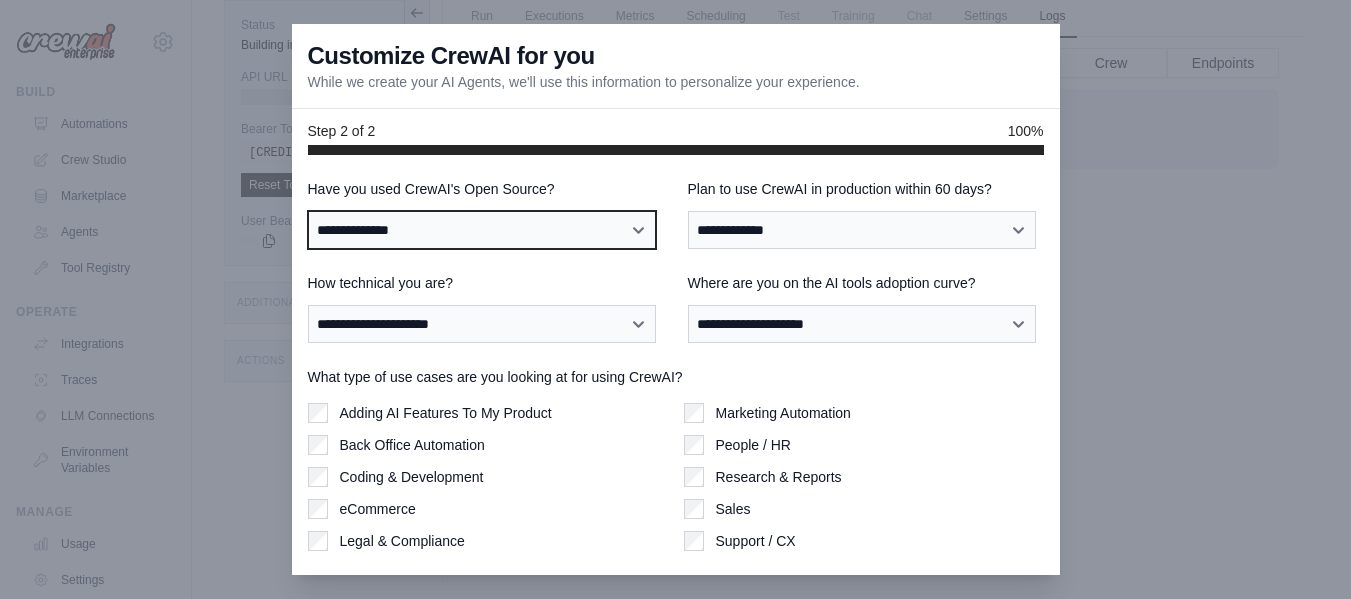 click on "**********" at bounding box center (482, 230) 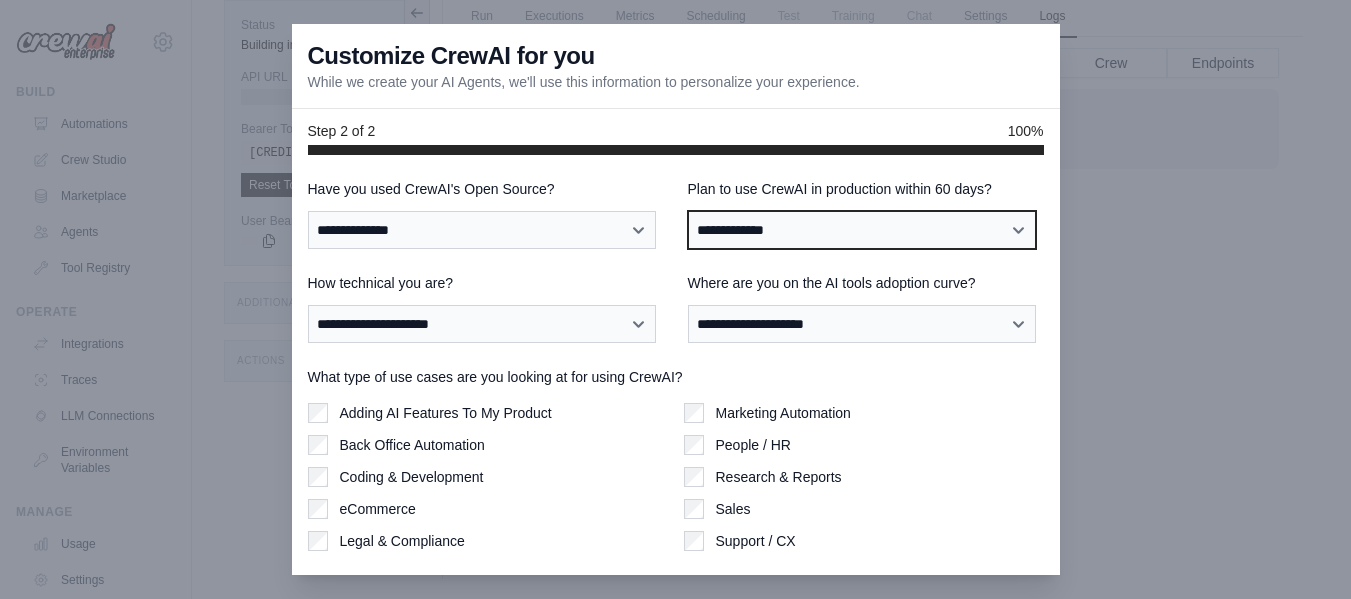 click on "**********" at bounding box center [862, 230] 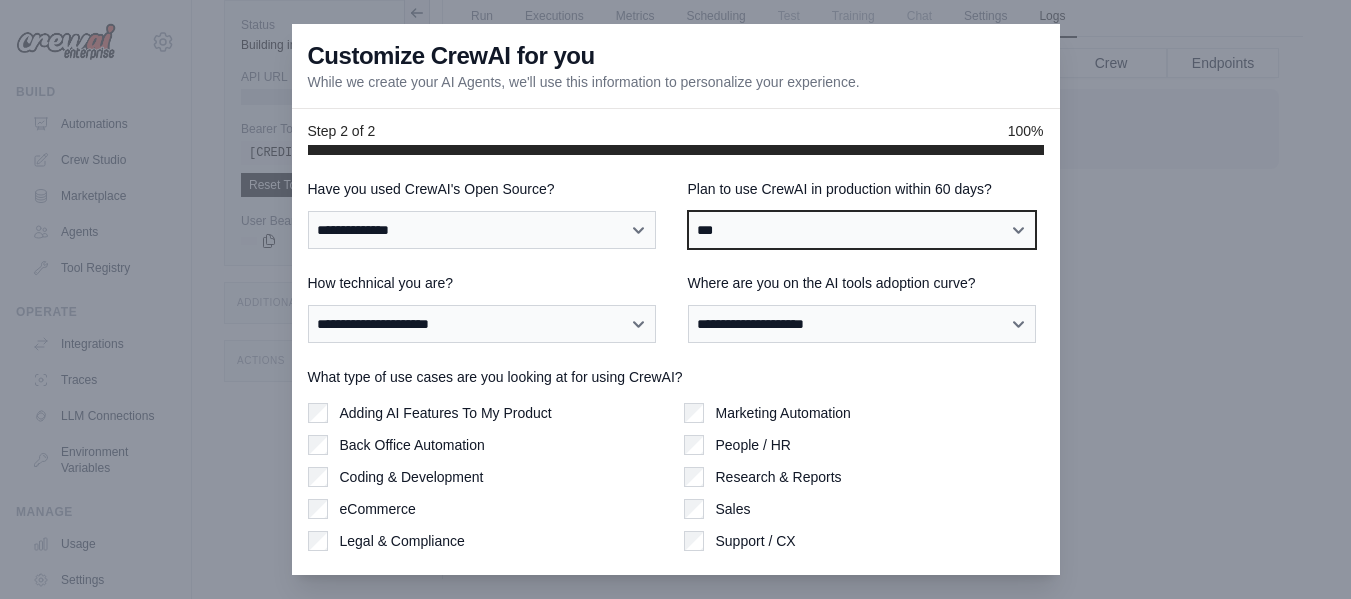 click on "**********" at bounding box center [862, 230] 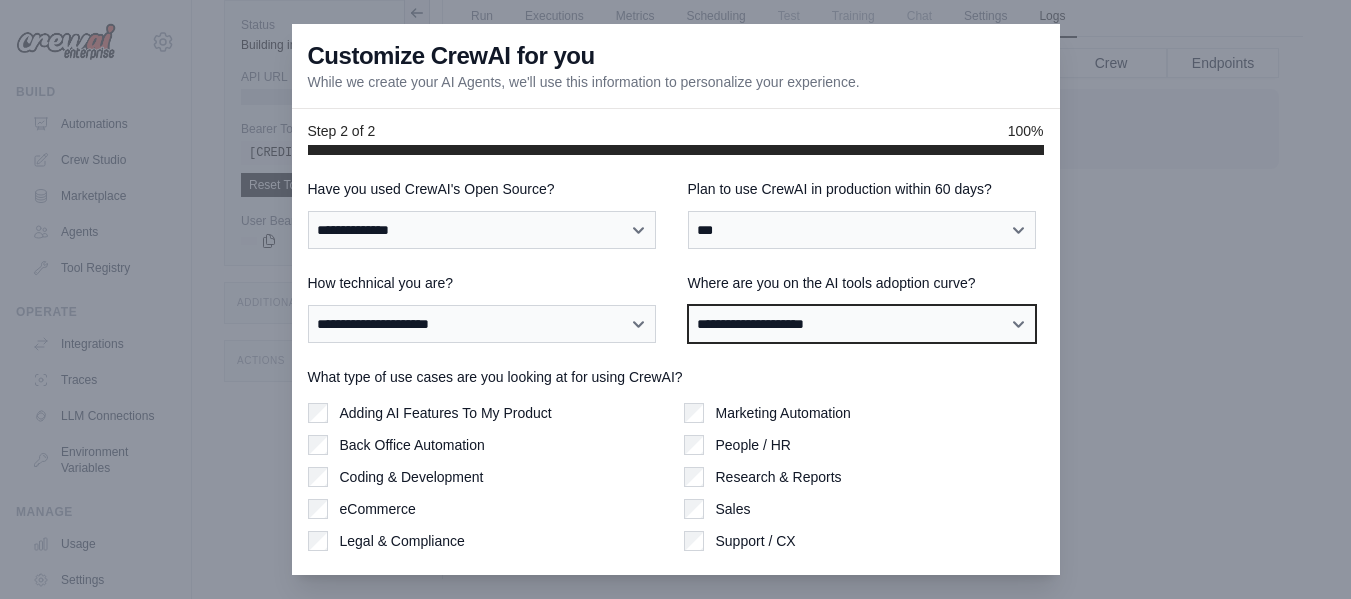 click on "**********" at bounding box center [862, 324] 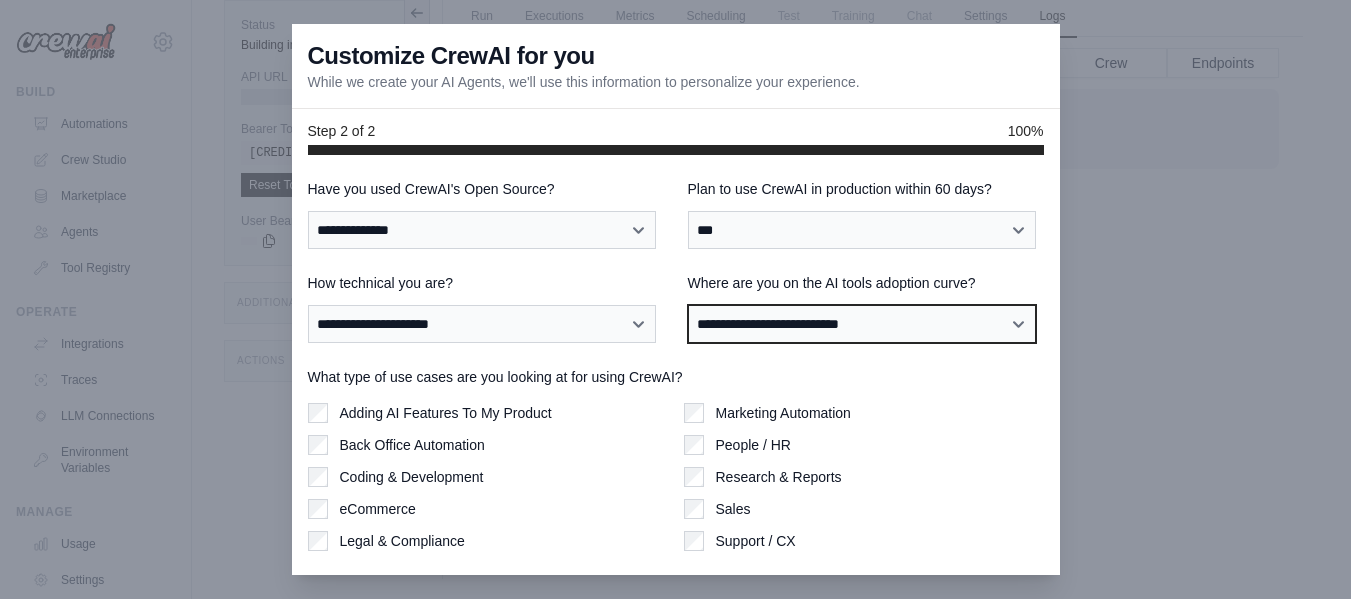 click on "**********" at bounding box center (862, 324) 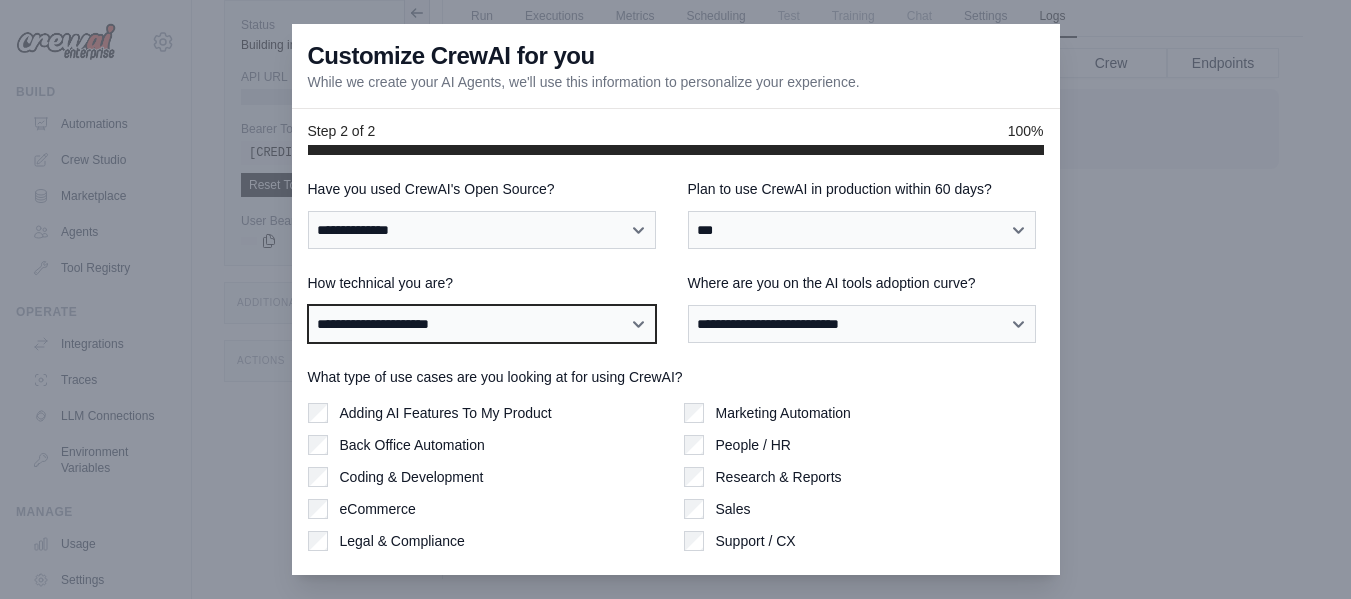 click on "**********" at bounding box center (482, 324) 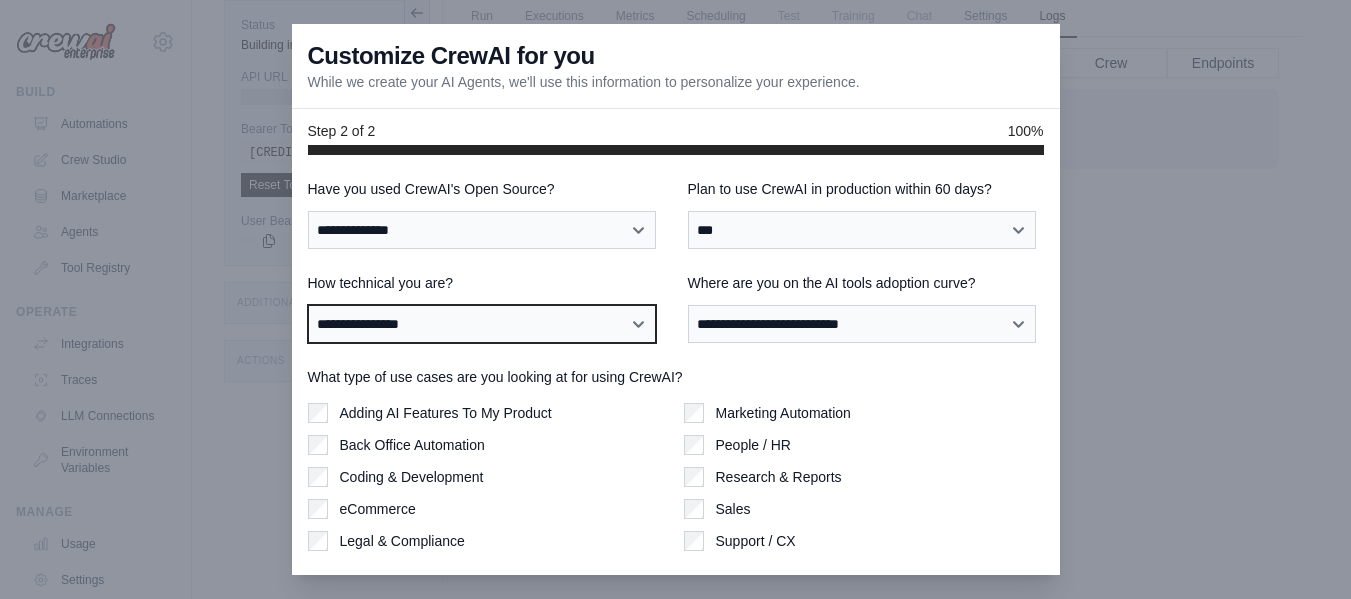 click on "**********" at bounding box center [482, 324] 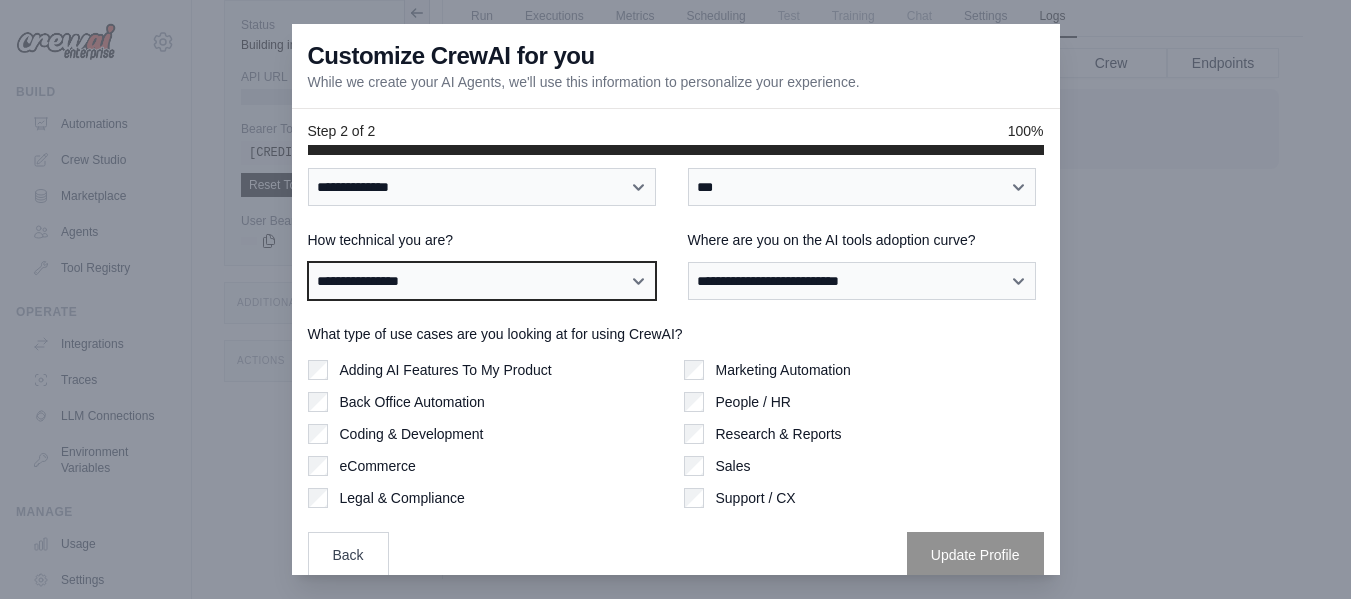 scroll, scrollTop: 62, scrollLeft: 0, axis: vertical 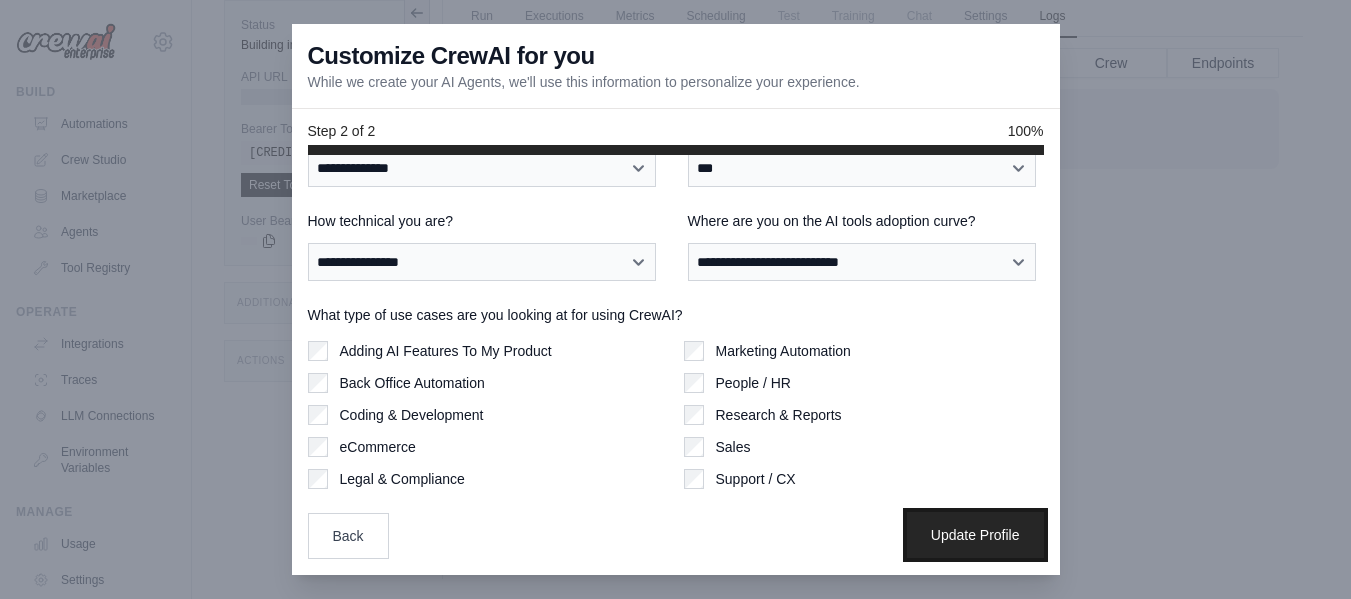 click on "Update Profile" at bounding box center (975, 535) 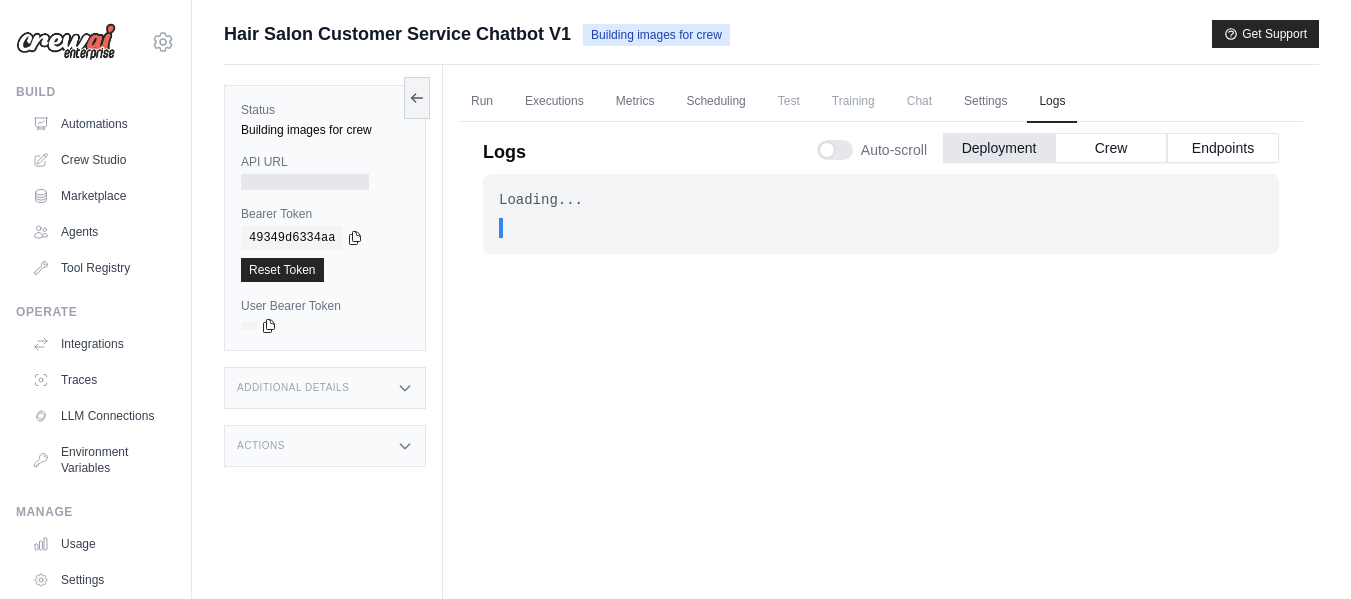 scroll, scrollTop: 85, scrollLeft: 0, axis: vertical 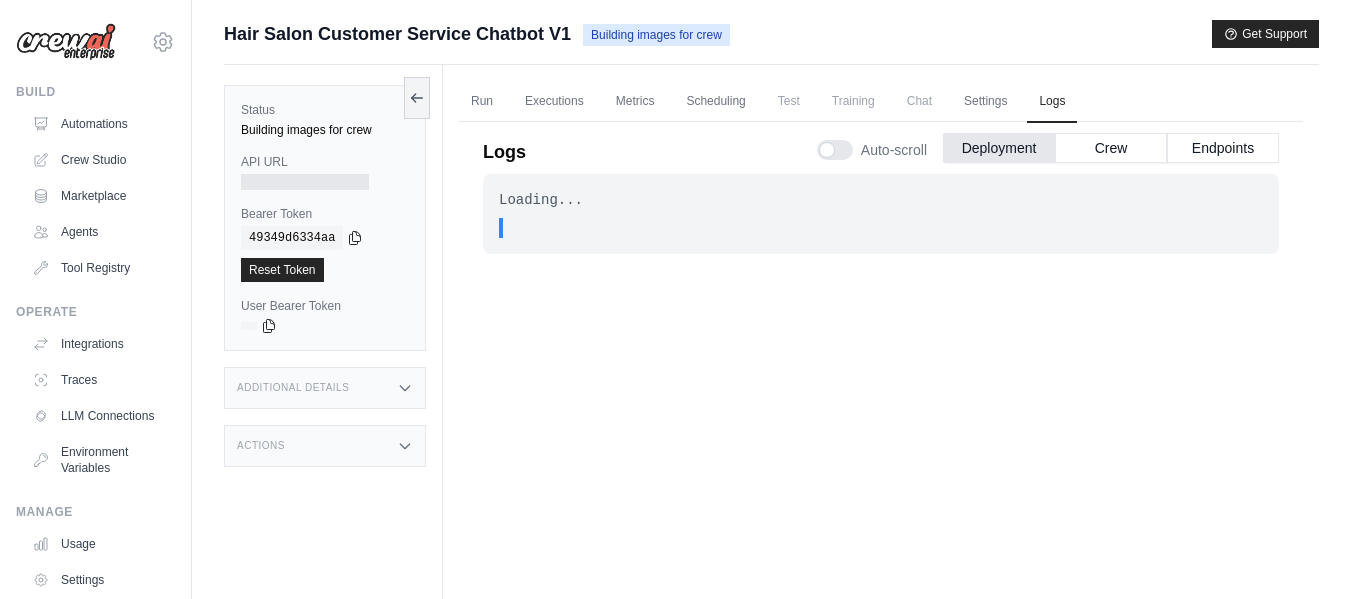 click on ".
.
." at bounding box center [887, 228] 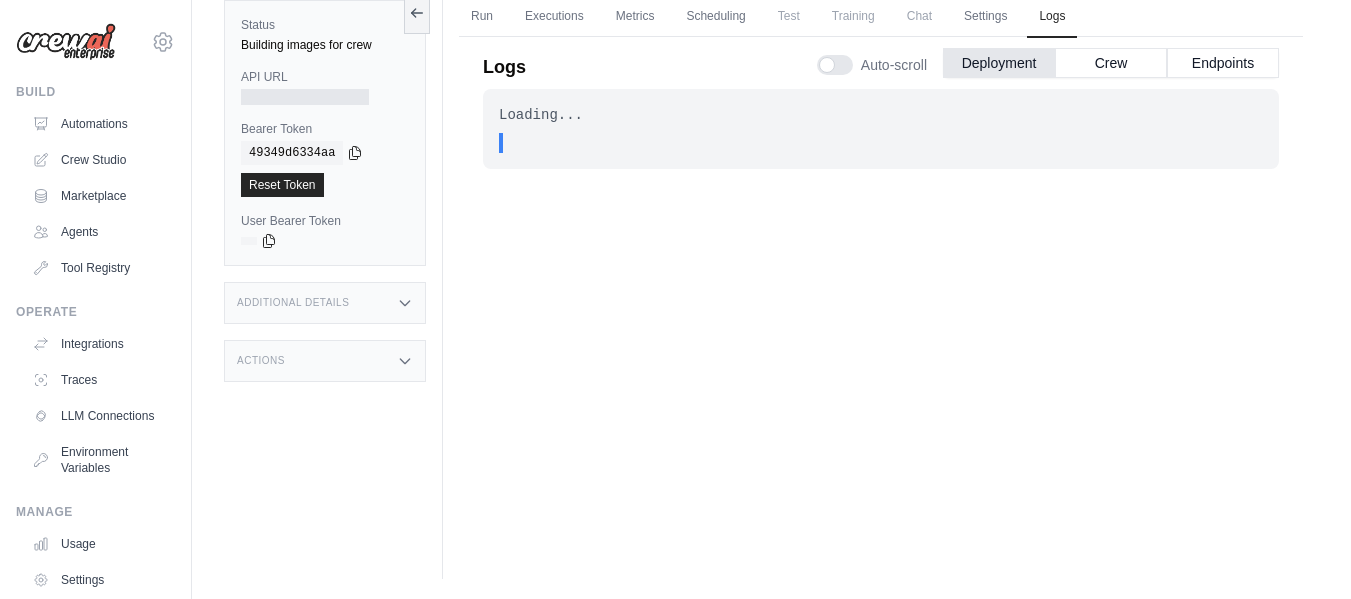 scroll, scrollTop: 0, scrollLeft: 0, axis: both 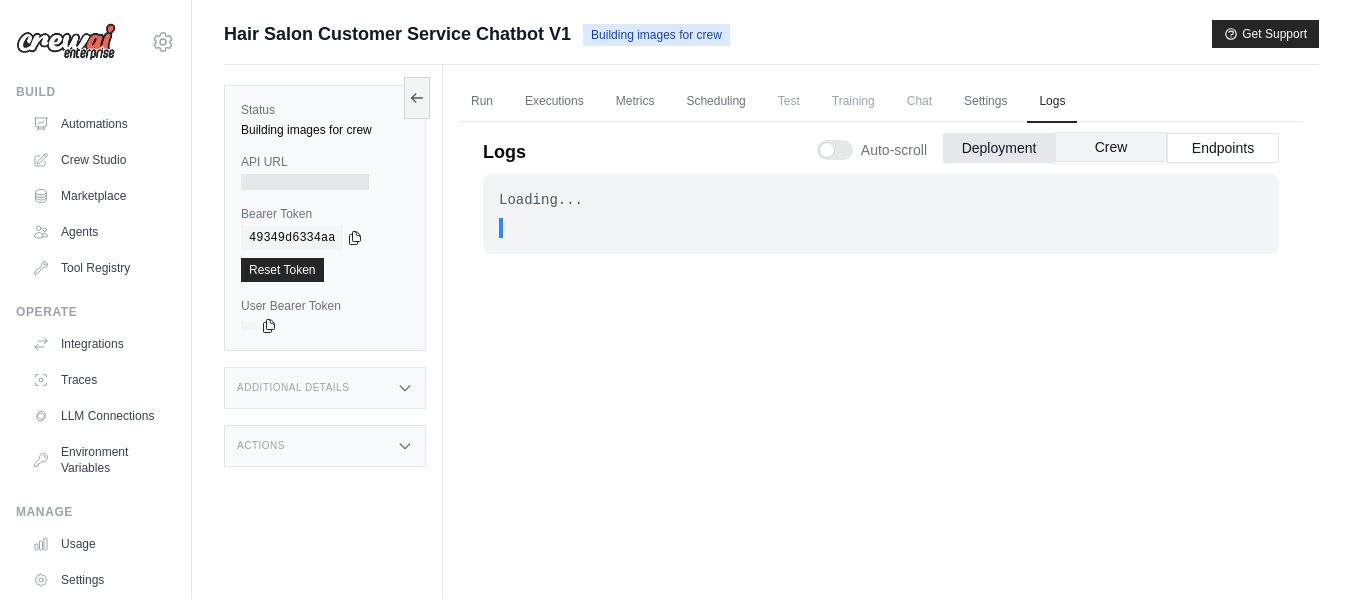 click on "Crew" at bounding box center (1111, 147) 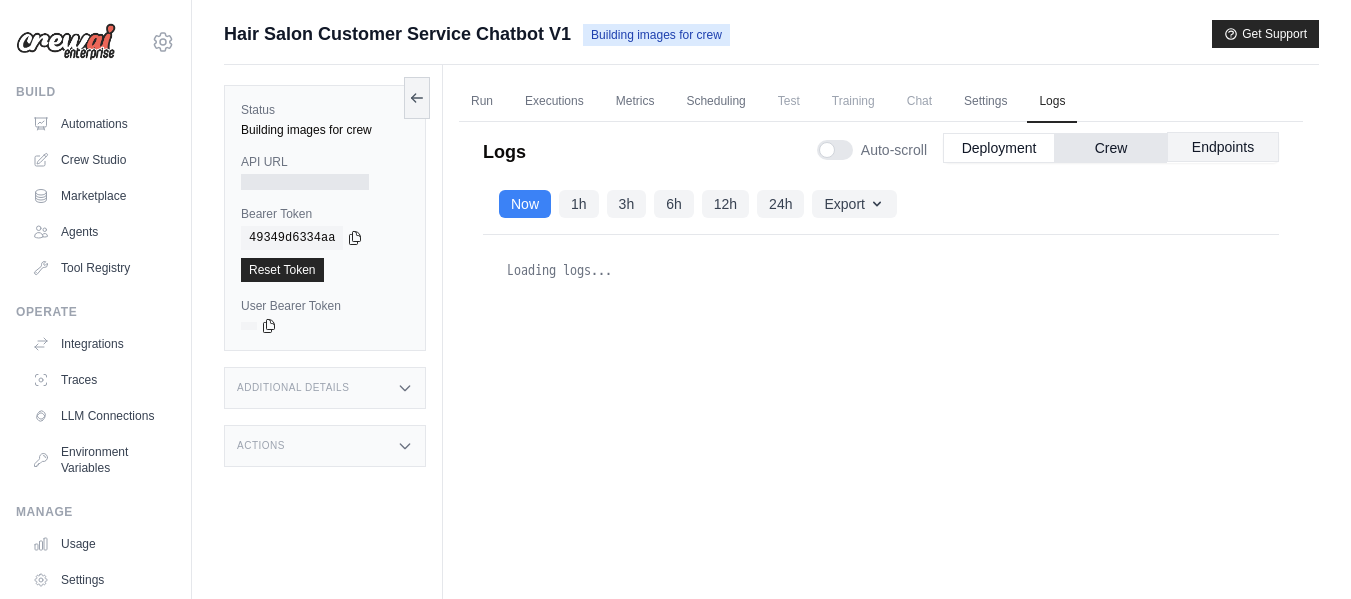 click on "Endpoints" at bounding box center (1223, 147) 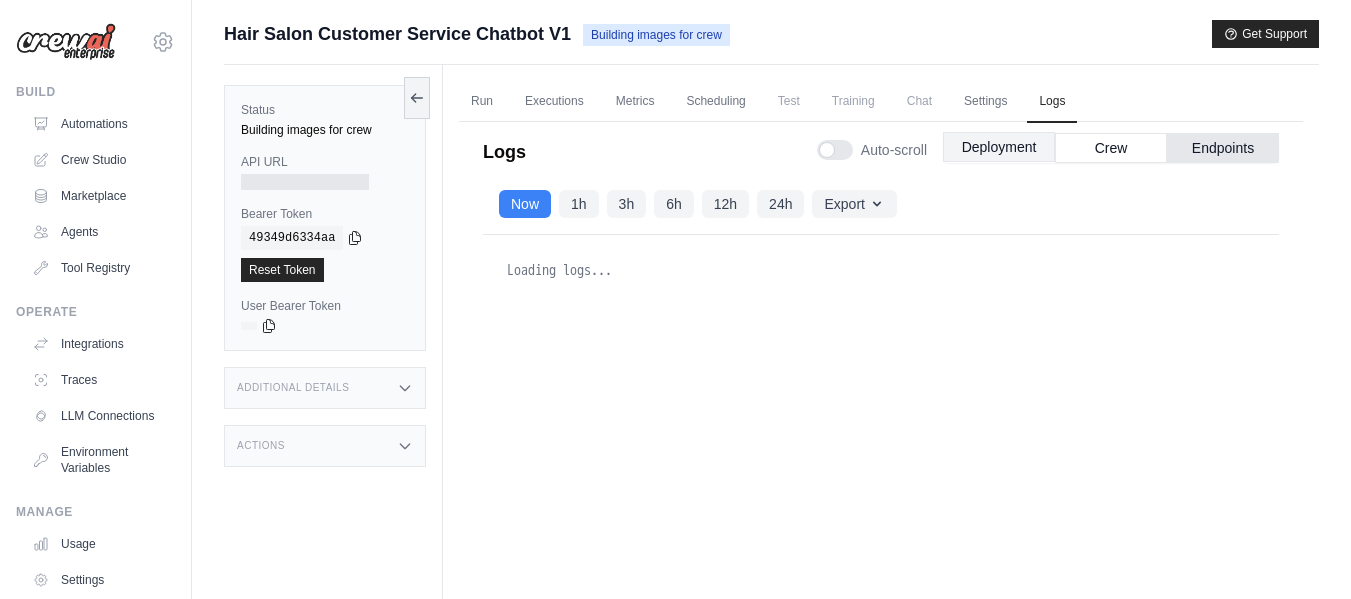 click on "Deployment" at bounding box center (999, 147) 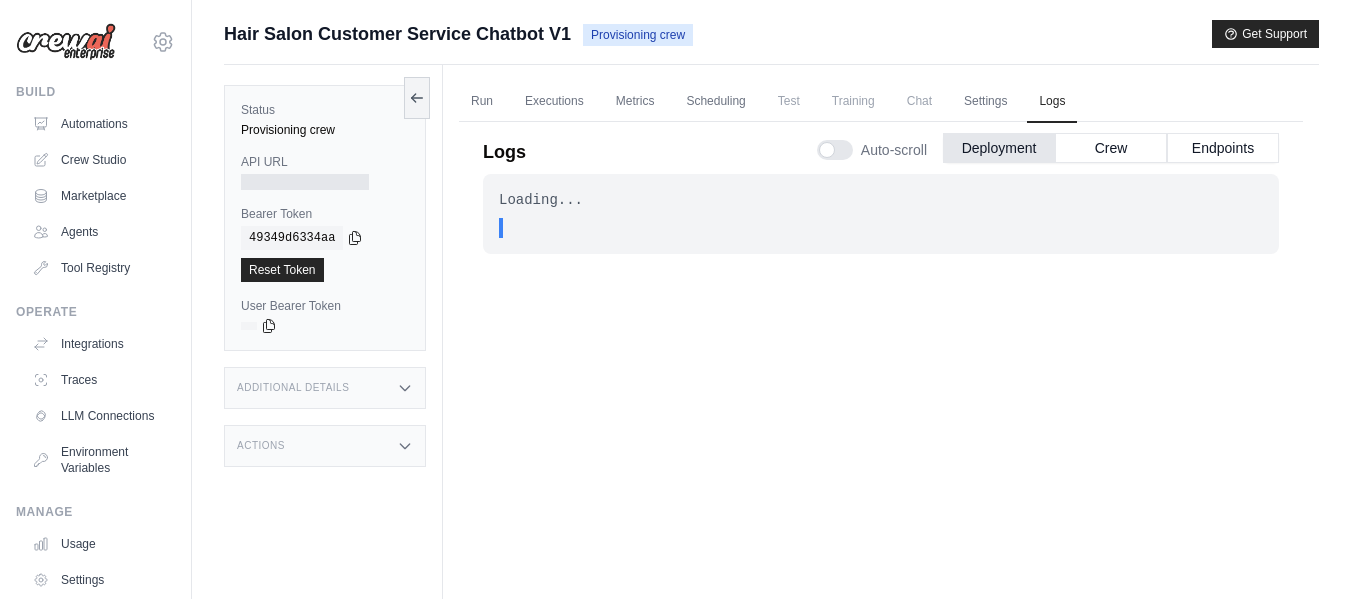 scroll, scrollTop: 0, scrollLeft: 0, axis: both 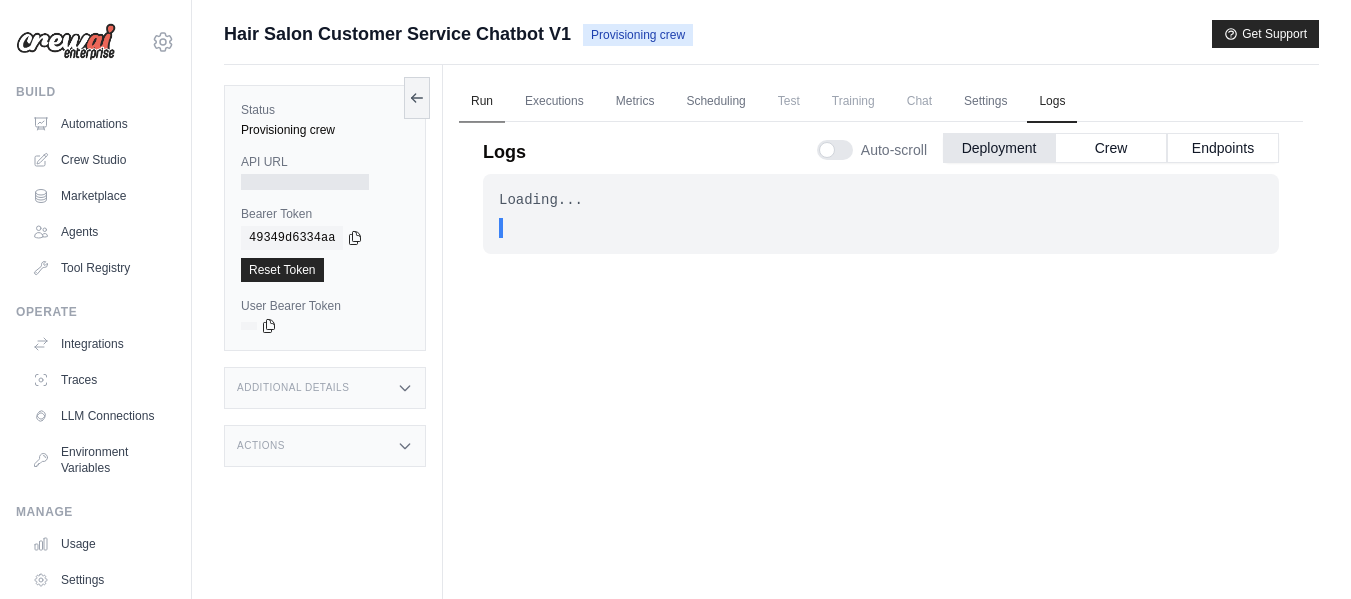 click on "Run" at bounding box center (482, 102) 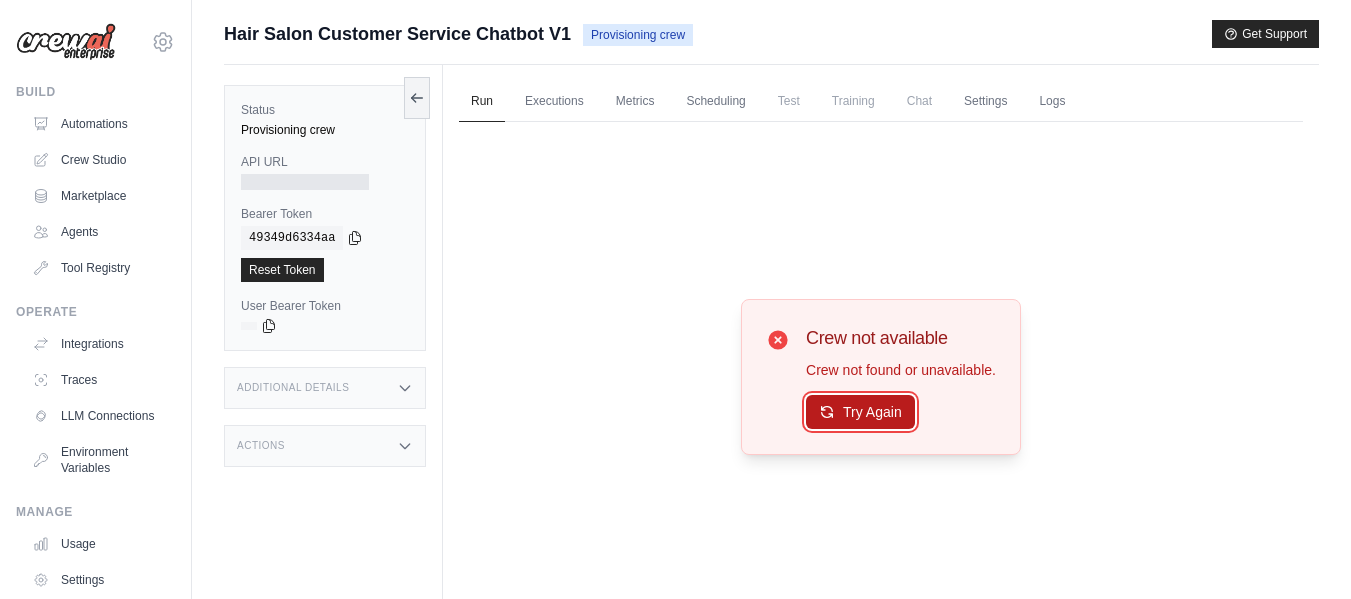 click on "Try Again" at bounding box center (860, 412) 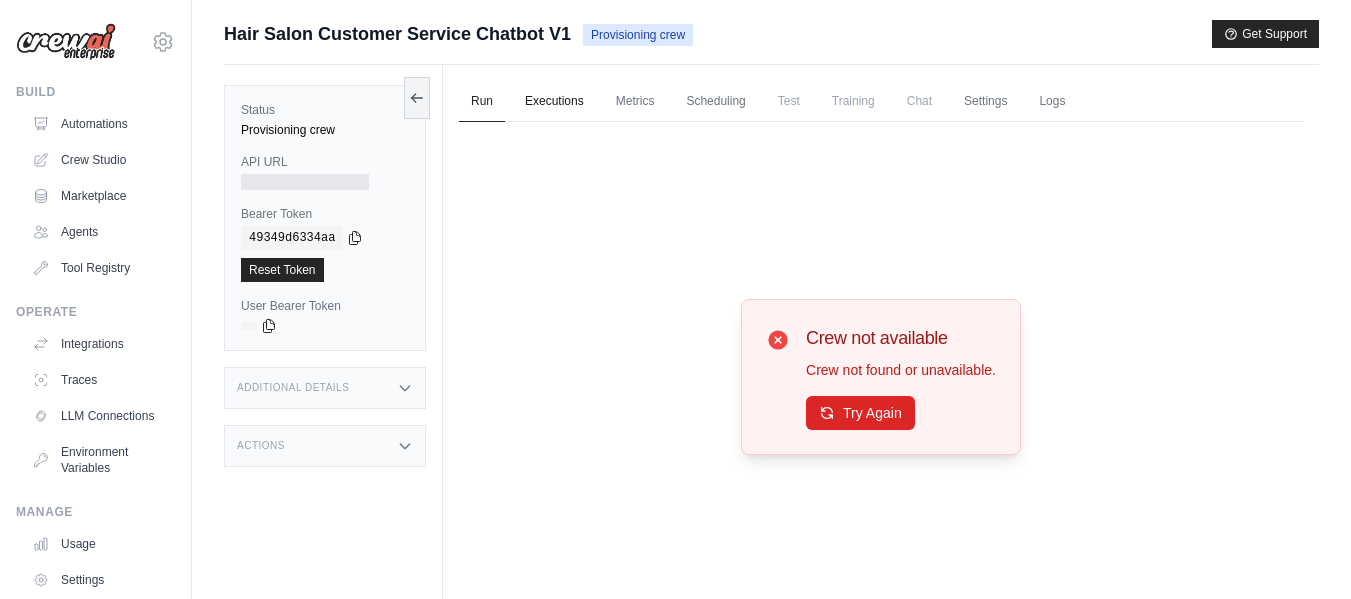 click on "Executions" at bounding box center [554, 102] 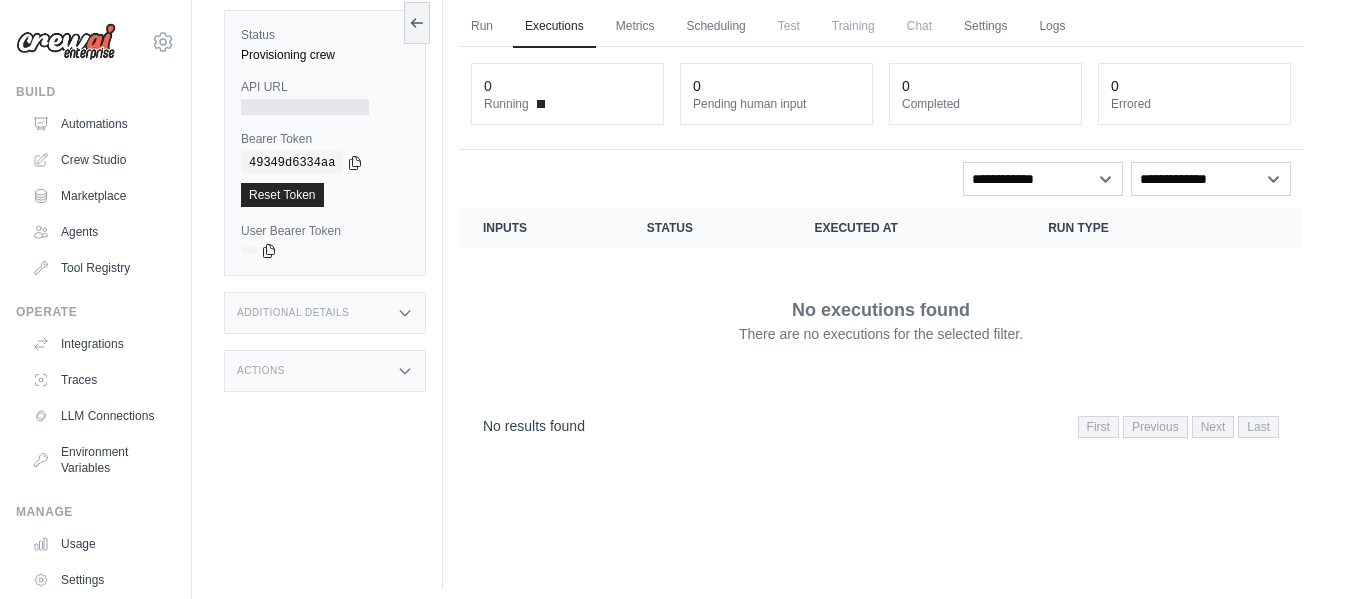 scroll, scrollTop: 0, scrollLeft: 0, axis: both 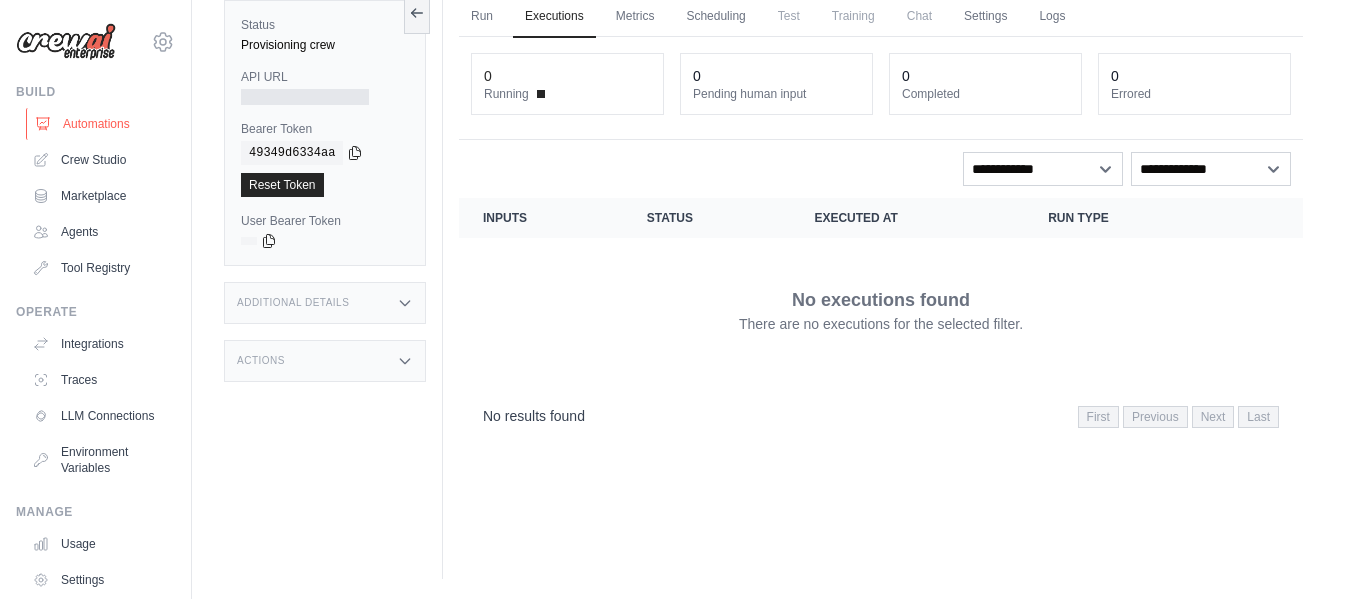 click on "Automations" at bounding box center [101, 124] 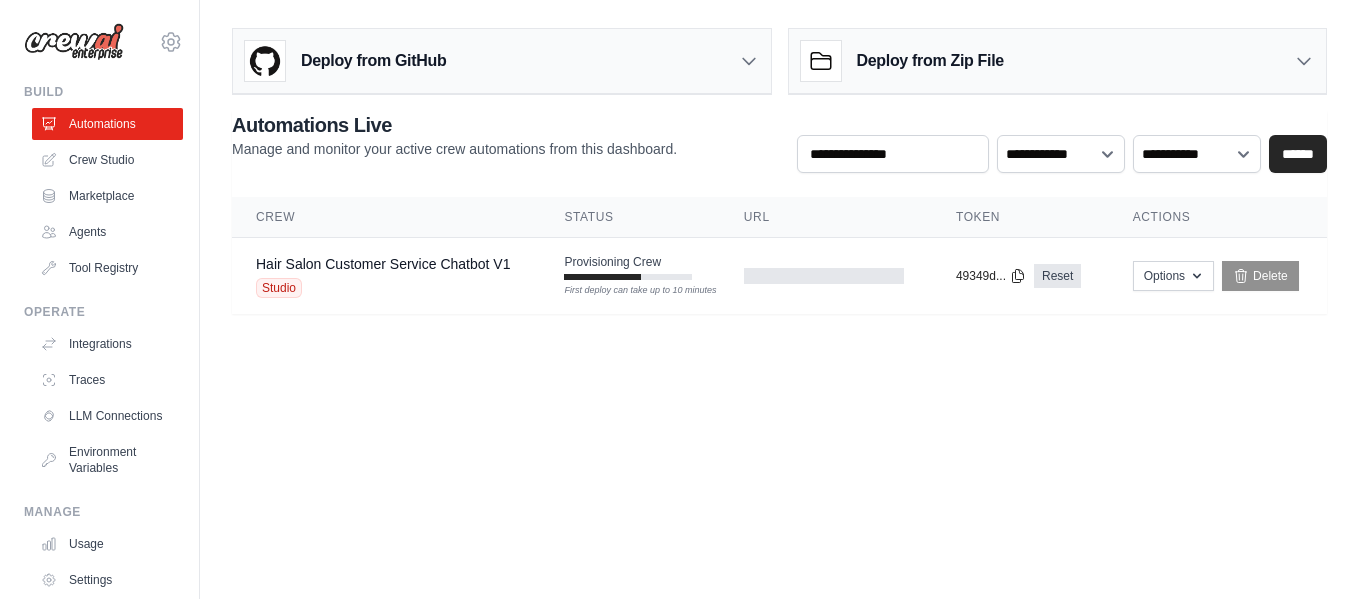scroll, scrollTop: 0, scrollLeft: 0, axis: both 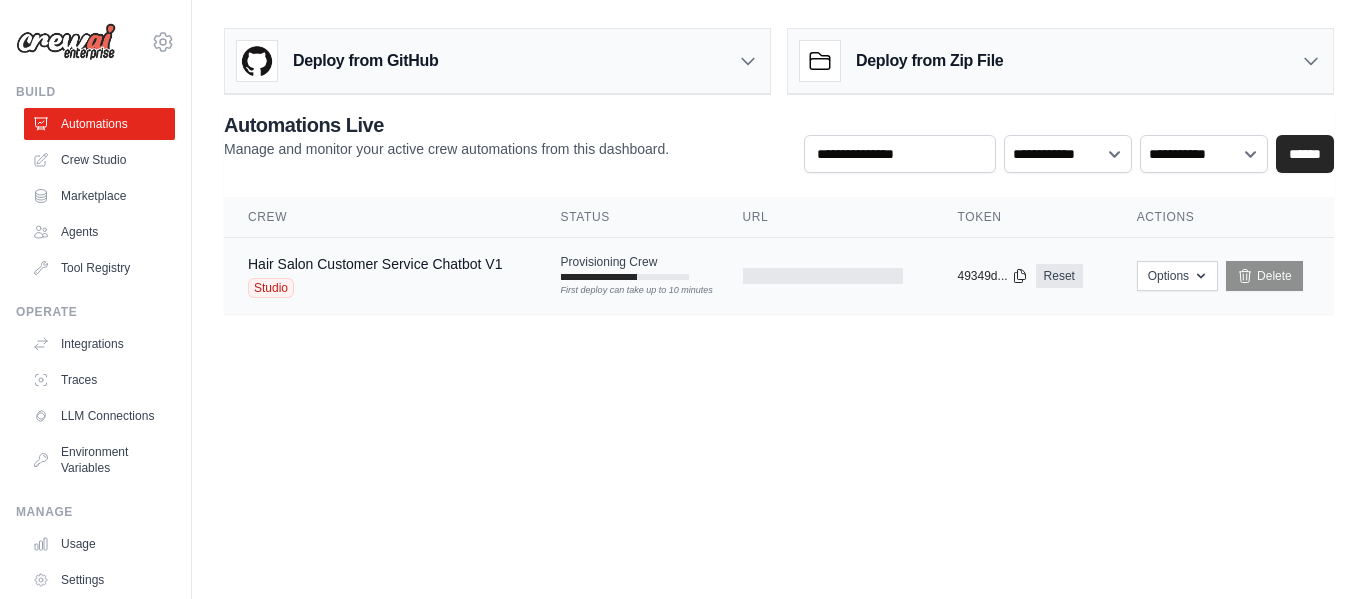 click at bounding box center (823, 276) 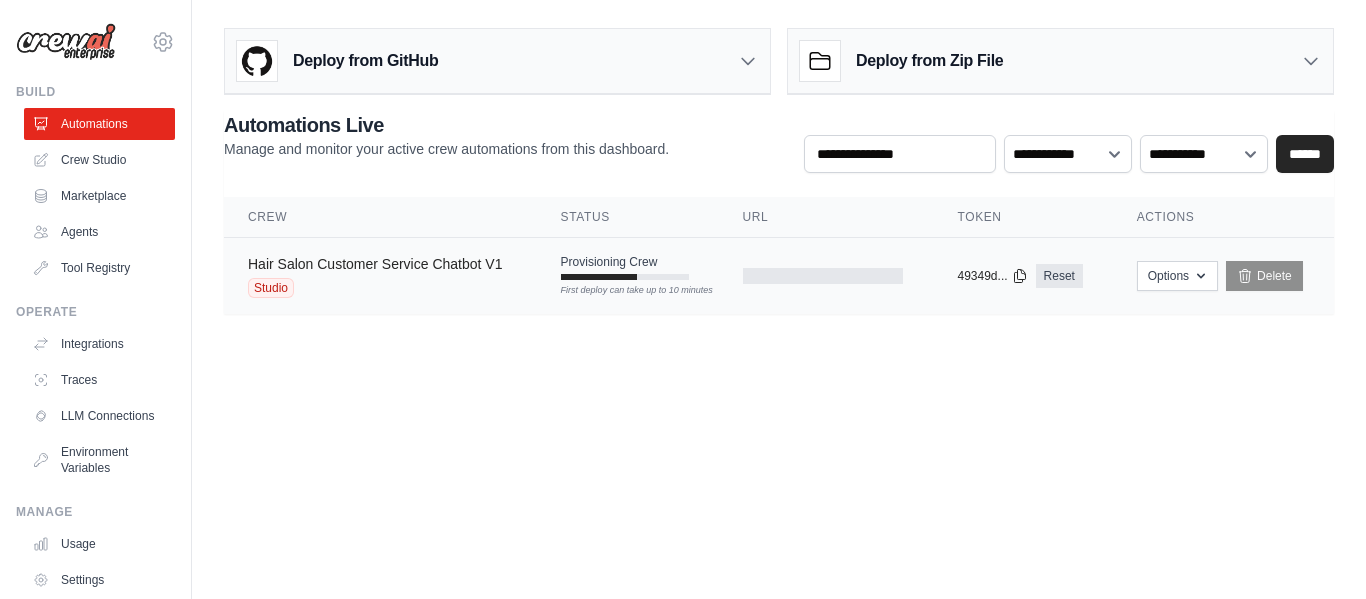 click on "Hair Salon Customer Service Chatbot V1" at bounding box center (375, 264) 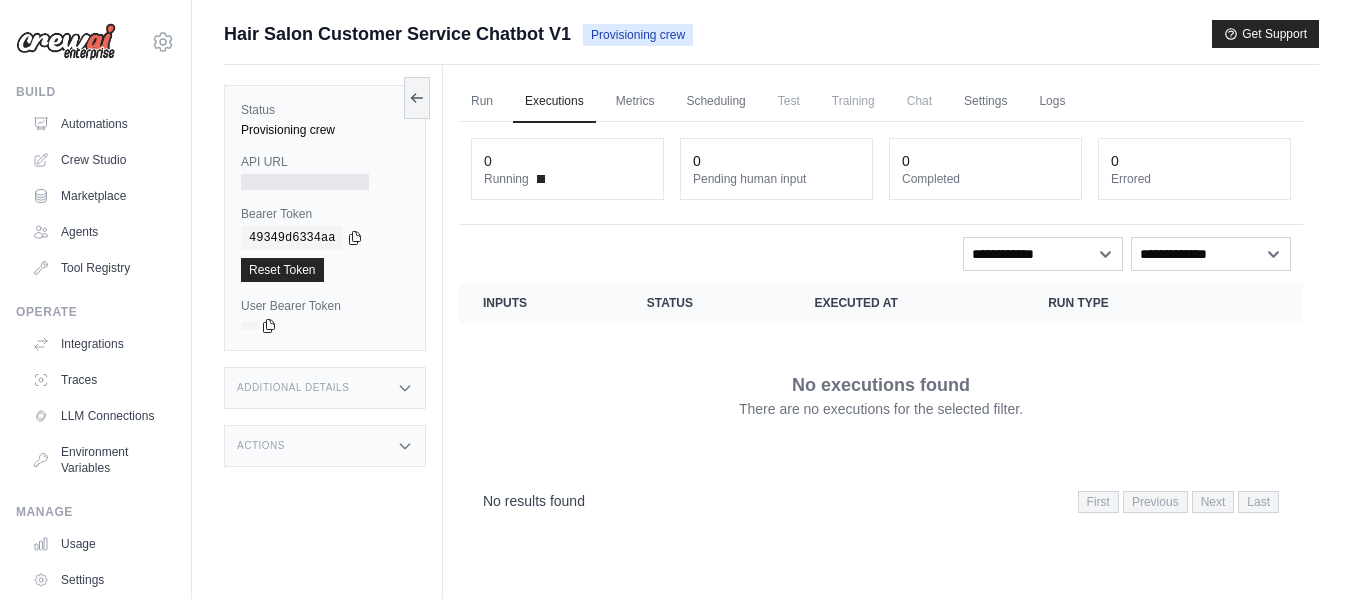 click on "0" at bounding box center (567, 161) 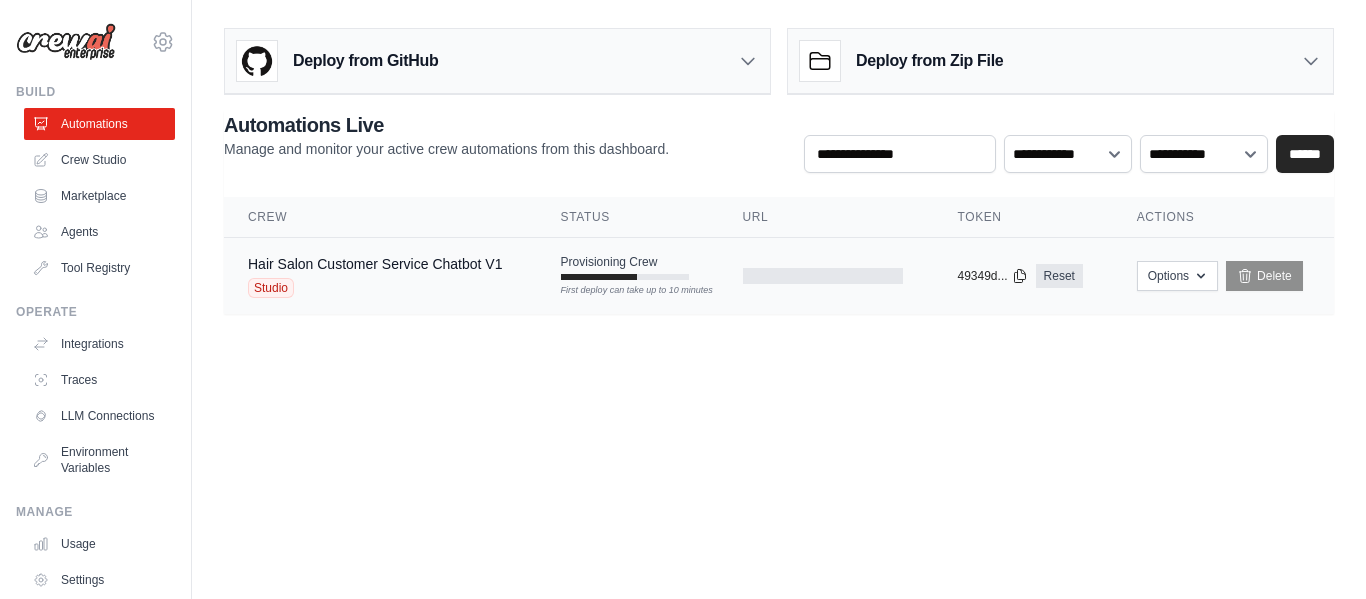 click on "Studio" at bounding box center [271, 288] 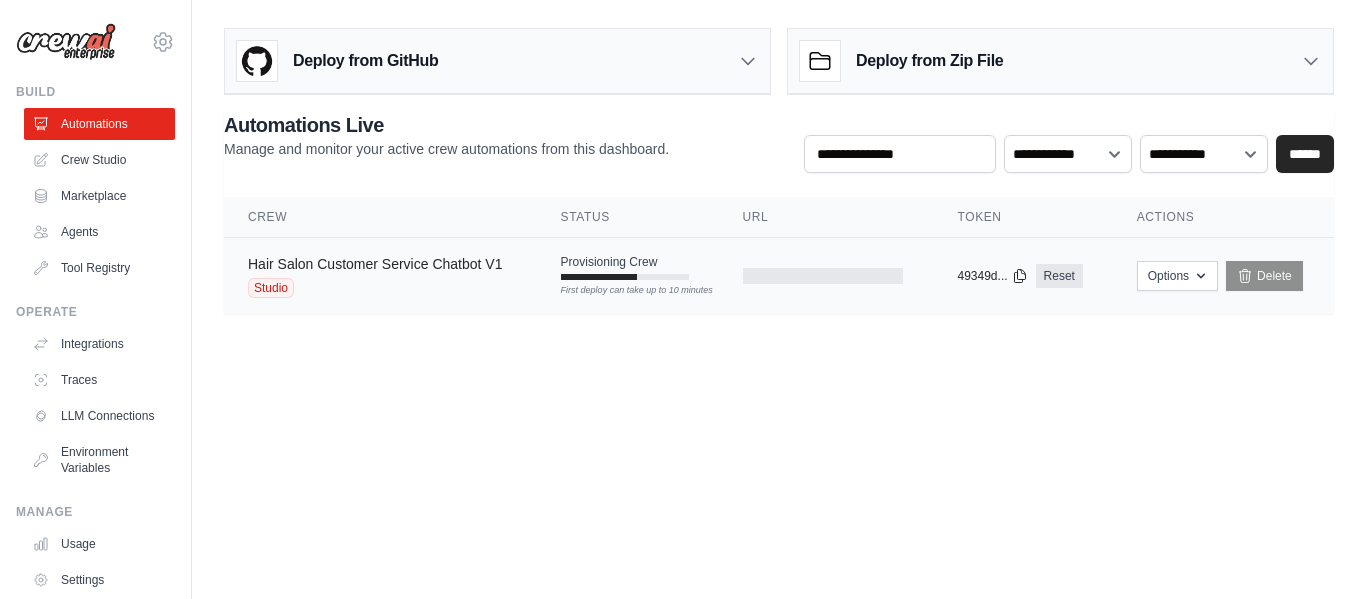 click on "Hair Salon Customer Service Chatbot V1" at bounding box center (375, 264) 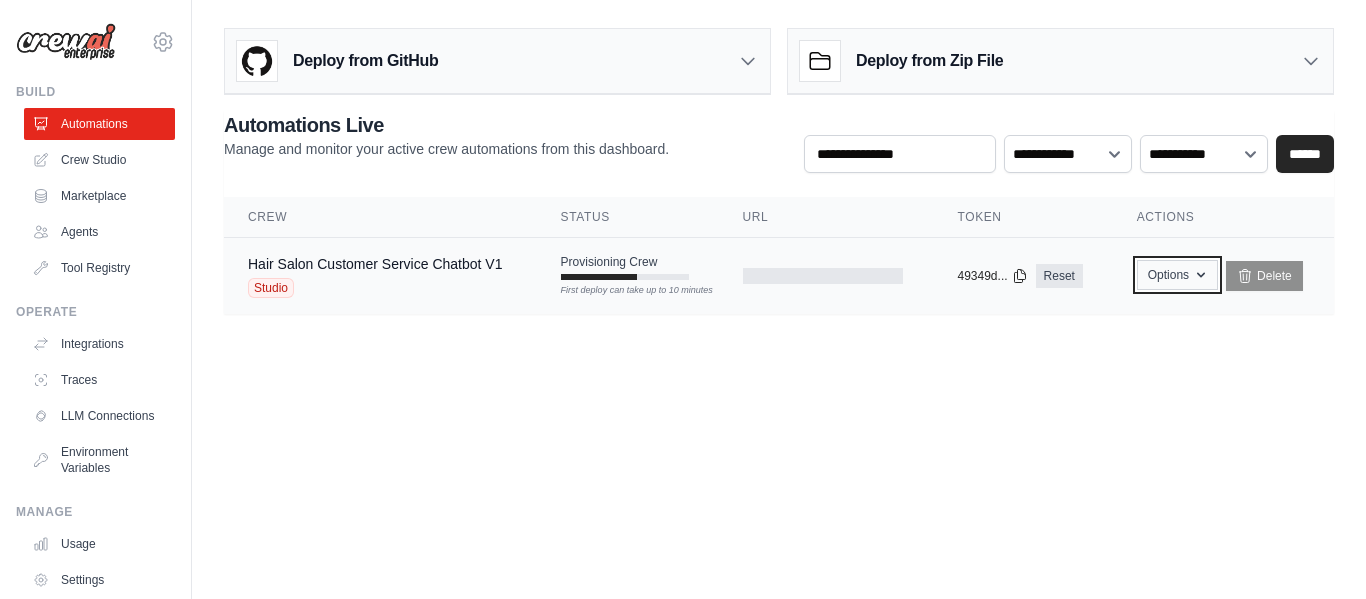 click on "Options" at bounding box center (1177, 275) 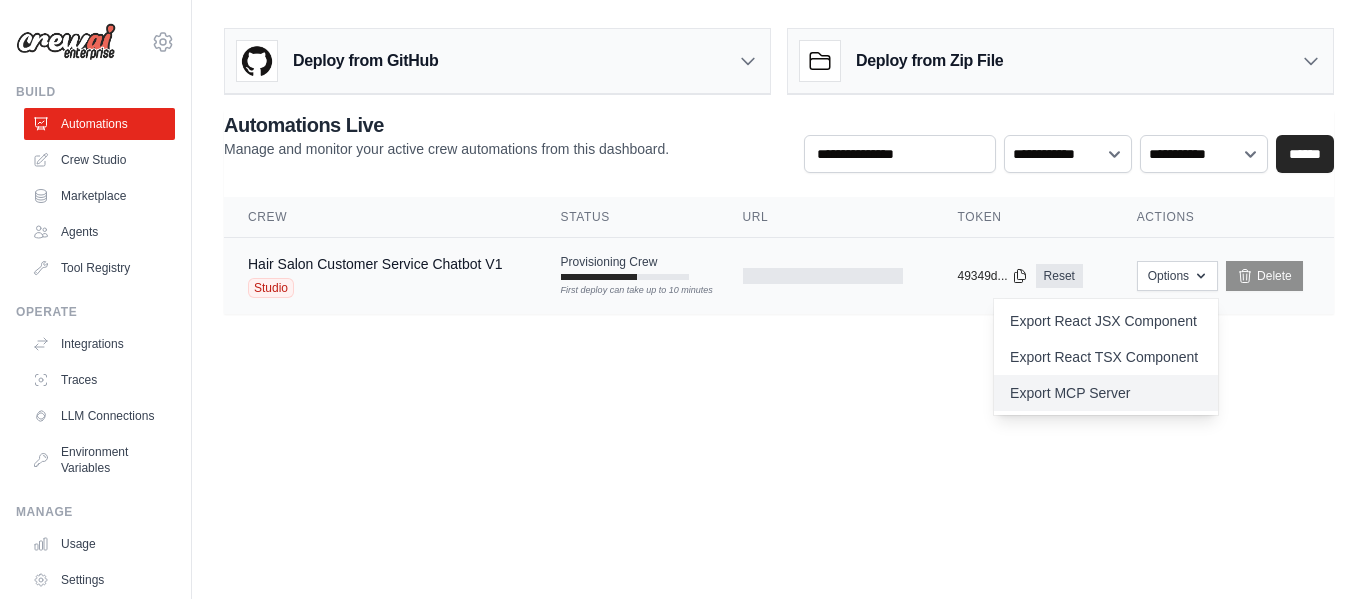 click on "Export MCP Server" at bounding box center (1106, 393) 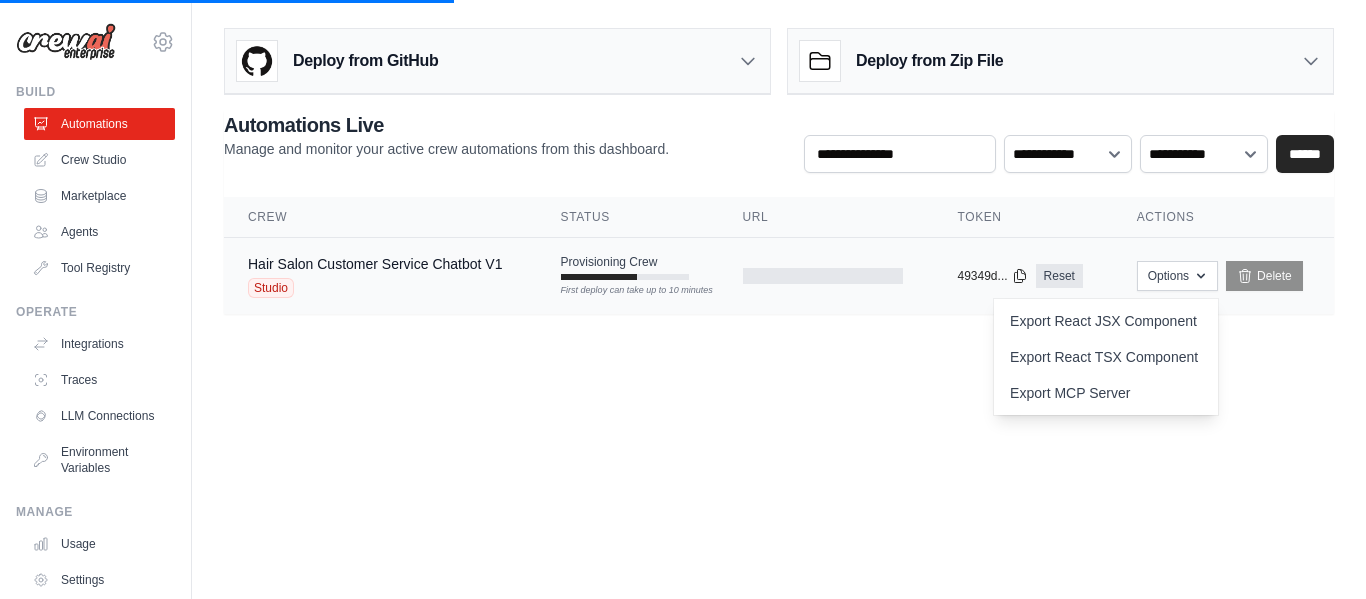 click at bounding box center (826, 276) 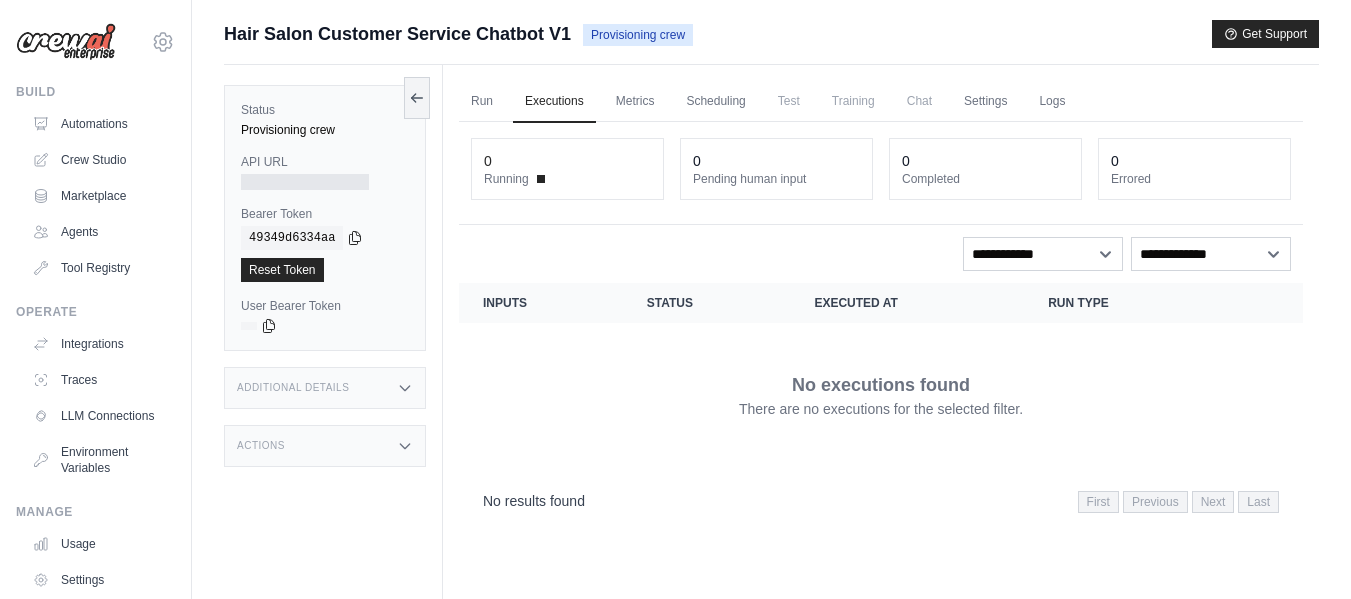 scroll, scrollTop: 0, scrollLeft: 0, axis: both 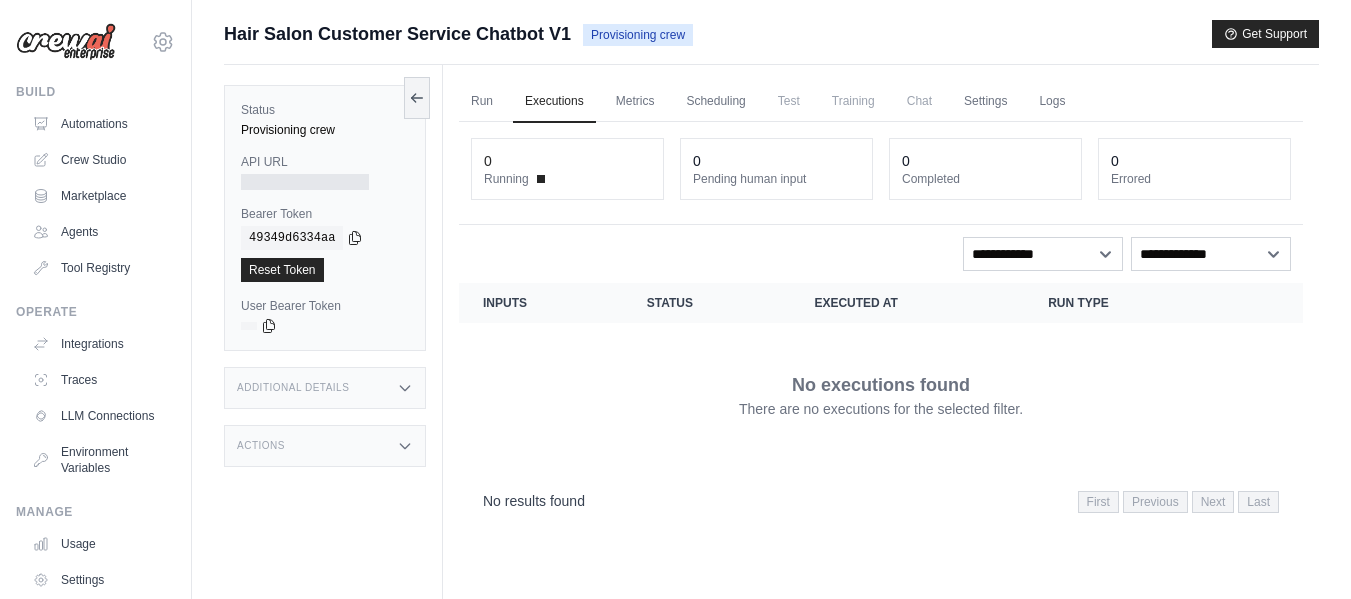 click on "Additional Details" at bounding box center (325, 388) 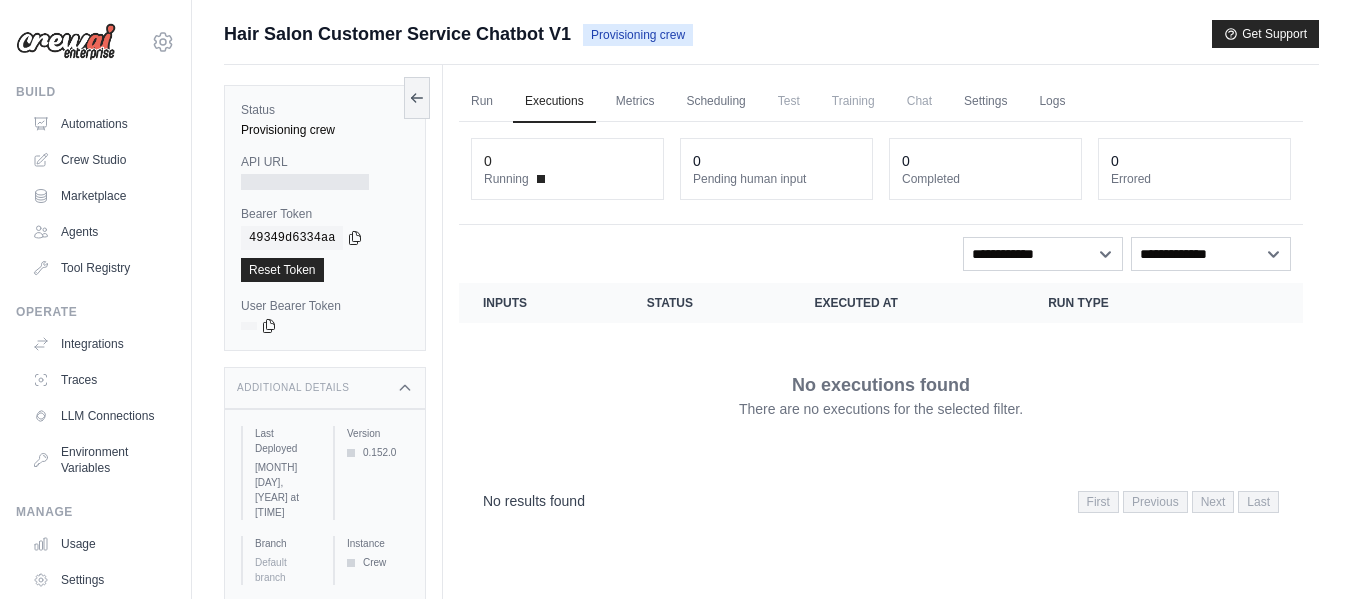 click on "Additional Details" at bounding box center [325, 388] 